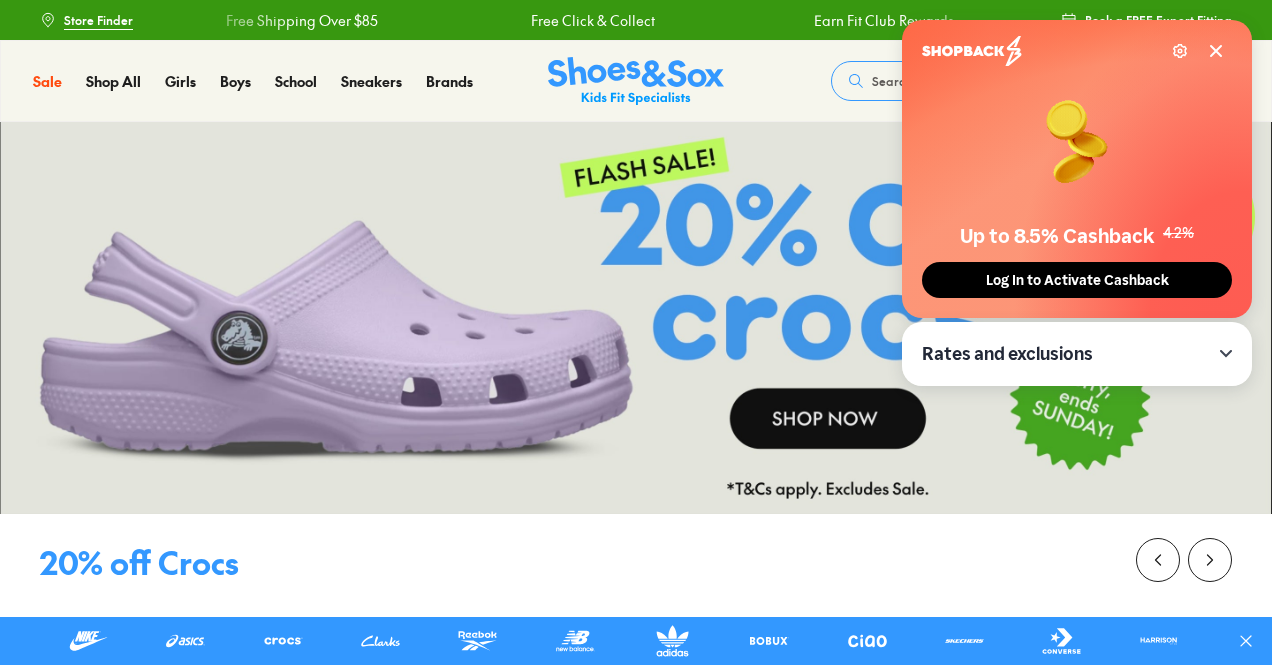 scroll, scrollTop: 0, scrollLeft: 0, axis: both 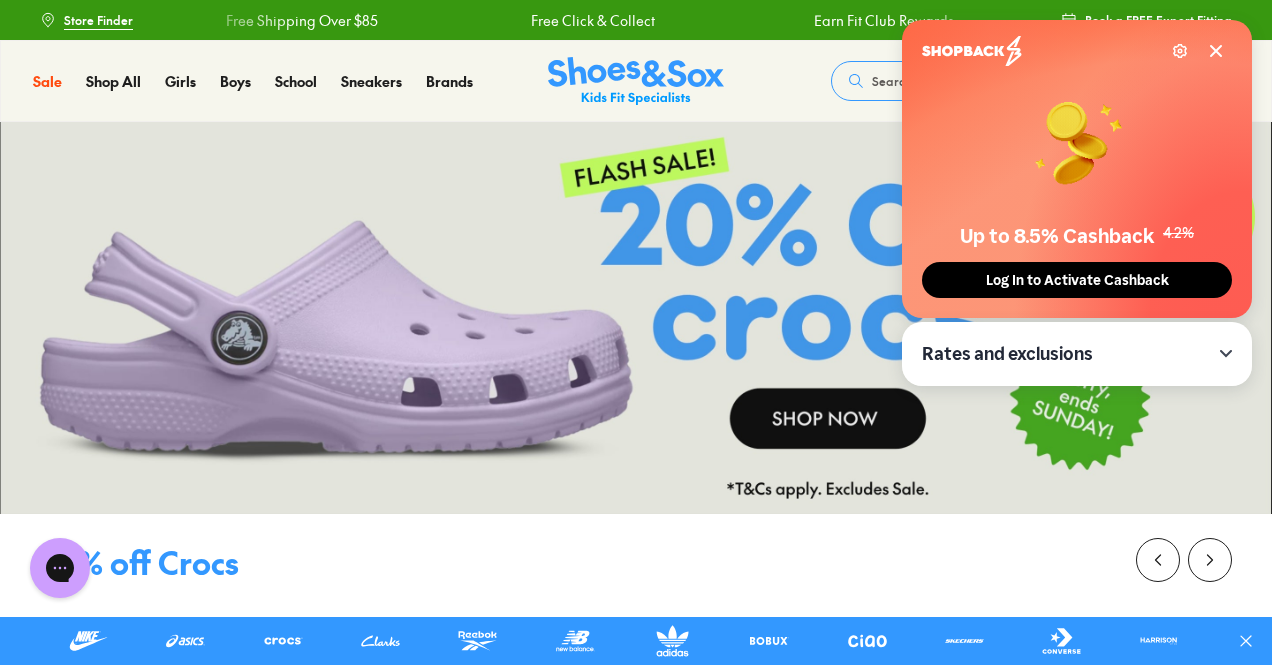 click on "Log In to Activate Cashback" at bounding box center [1077, 280] 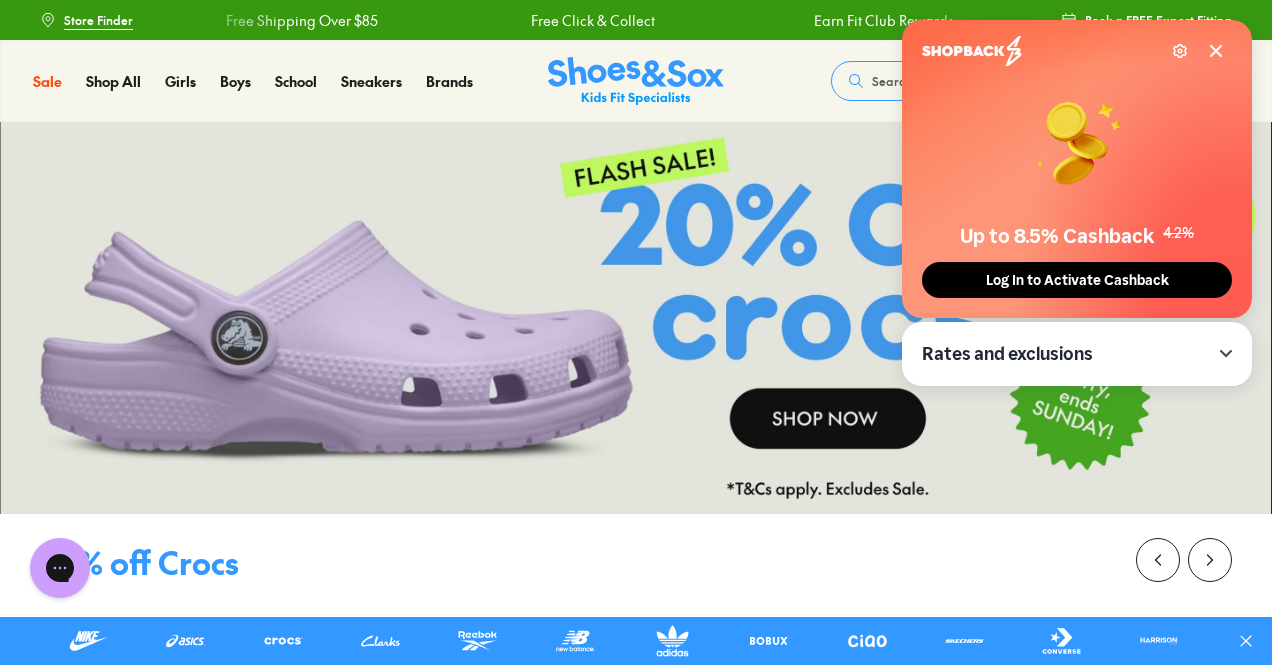 click on "Log In to Activate Cashback" at bounding box center (1077, 280) 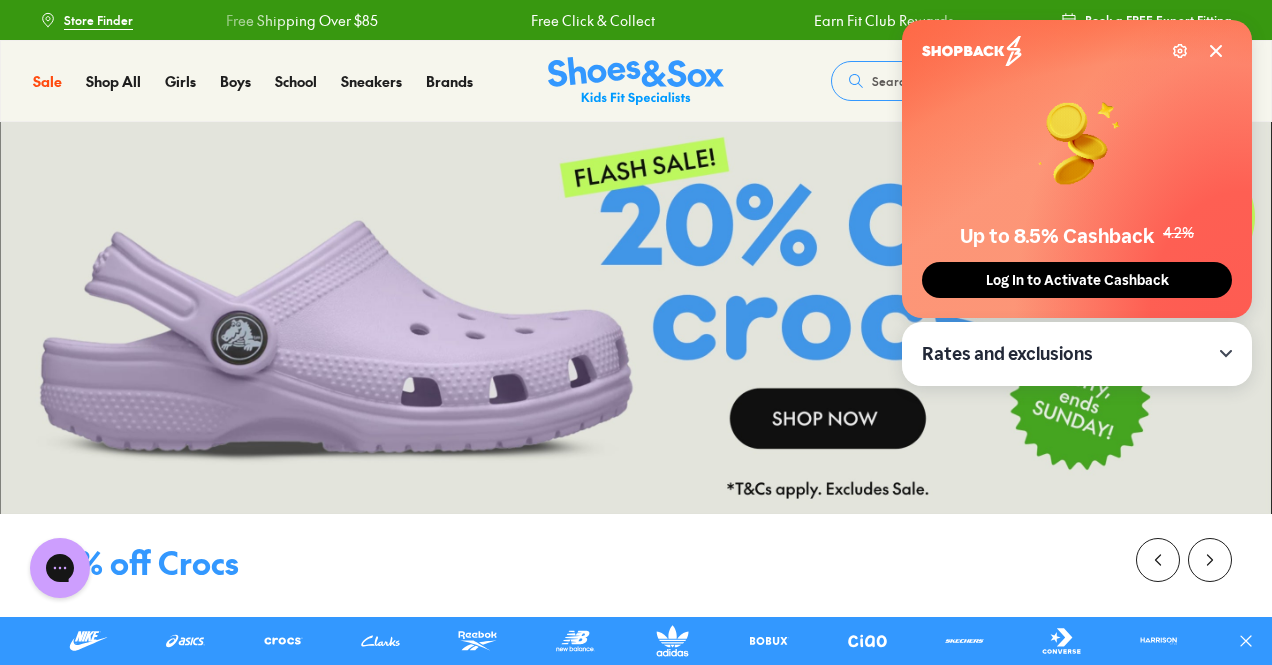 click on "Log In to Activate Cashback" at bounding box center [1077, 280] 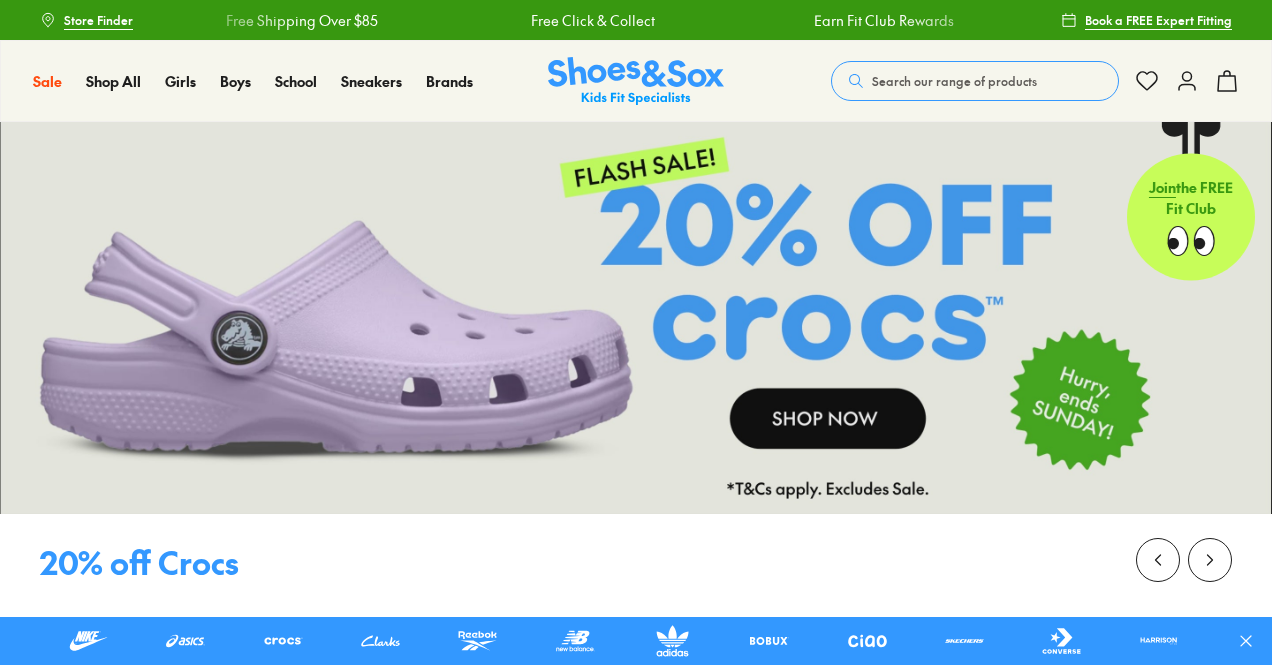scroll, scrollTop: 685, scrollLeft: 0, axis: vertical 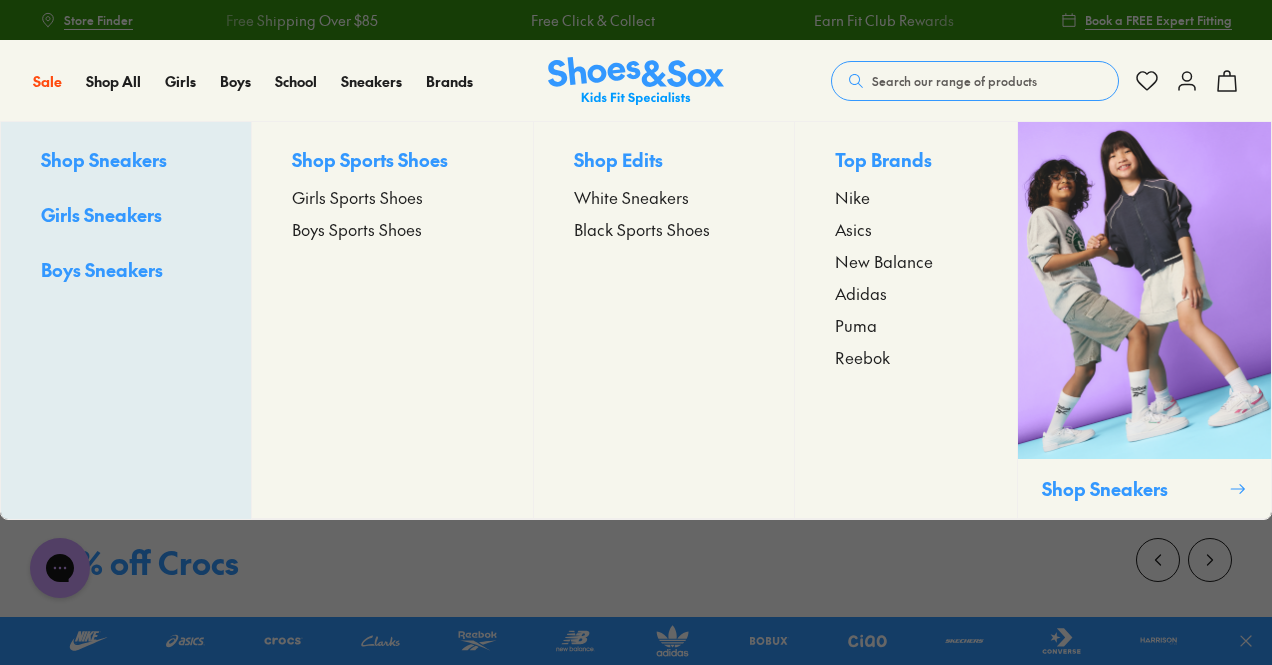 click on "Nike" at bounding box center (852, 197) 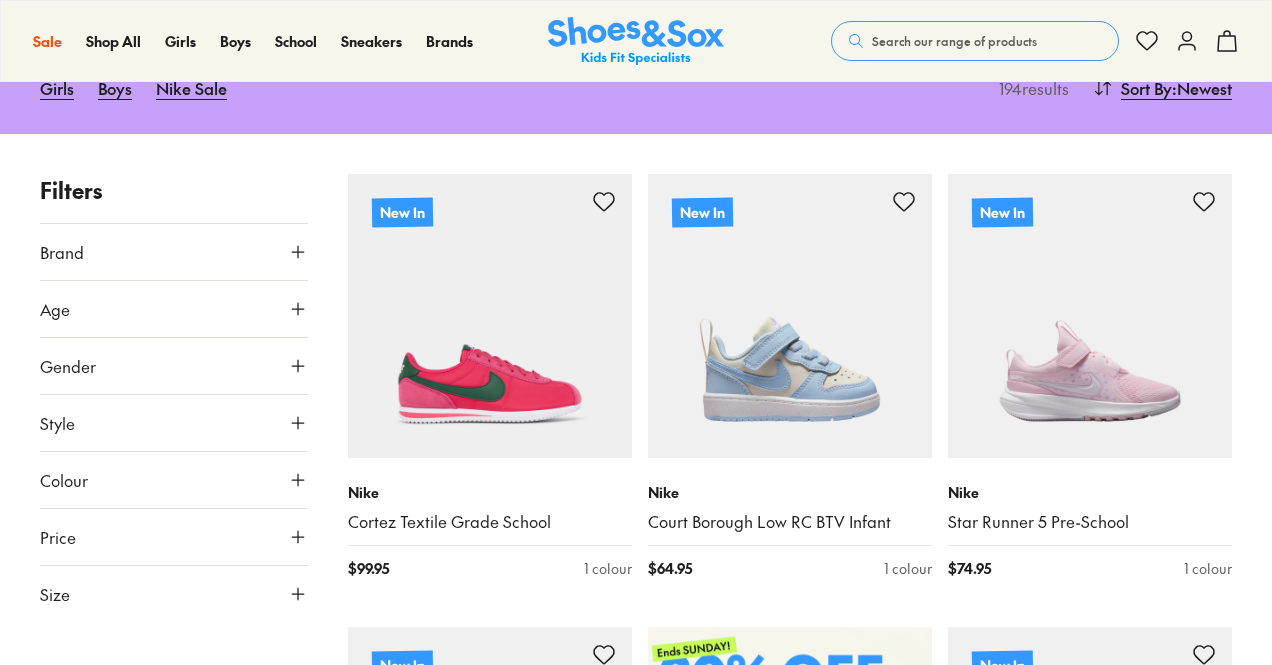 scroll, scrollTop: 293, scrollLeft: 0, axis: vertical 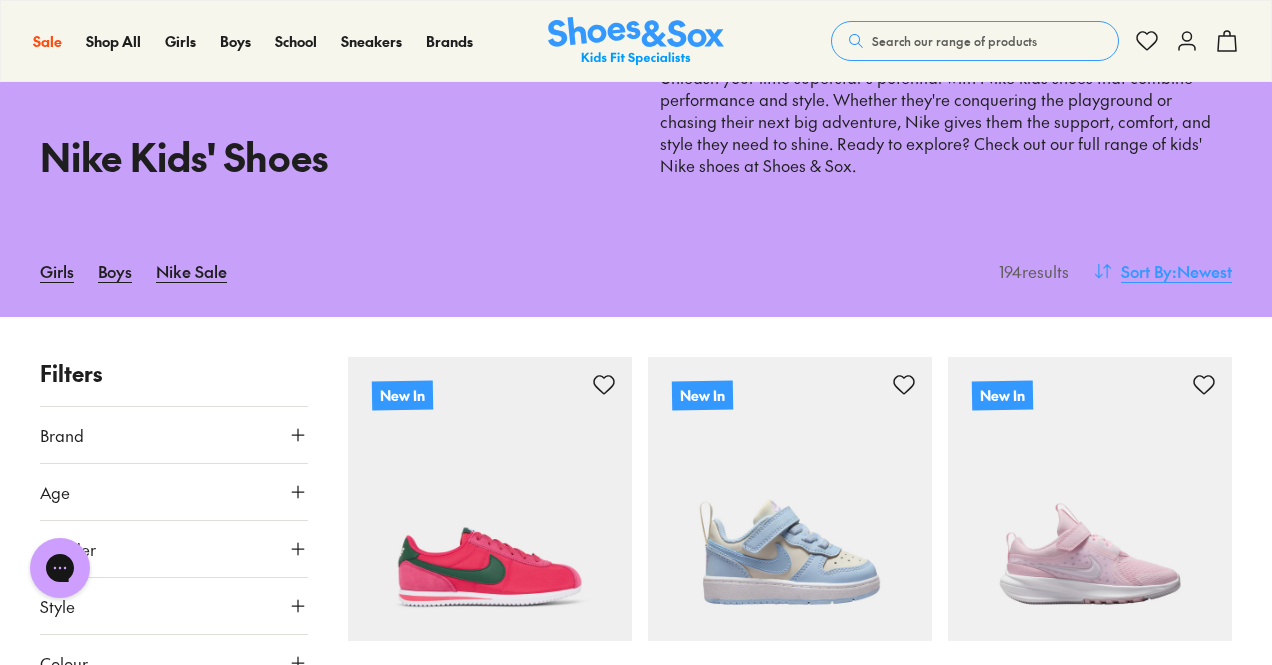 click on "Sort By" at bounding box center (1146, 271) 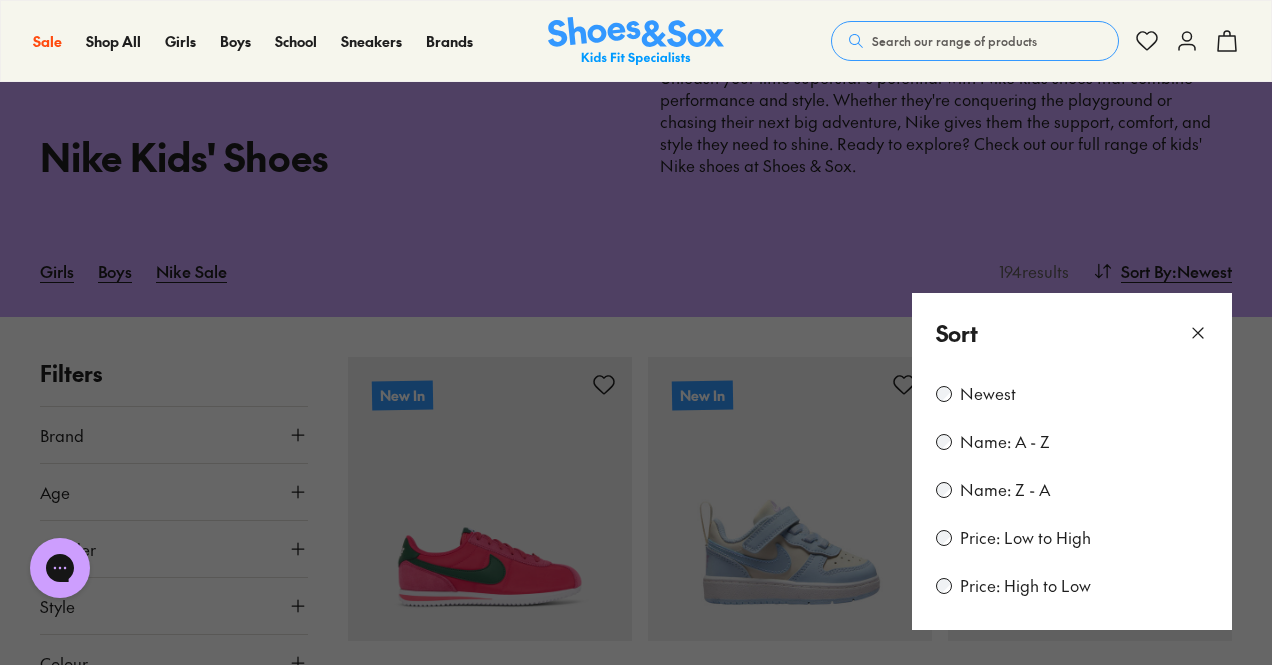click on "Newest Name: A - Z Name: Z - A Price: Low to High Price: High to Low" at bounding box center (1072, 502) 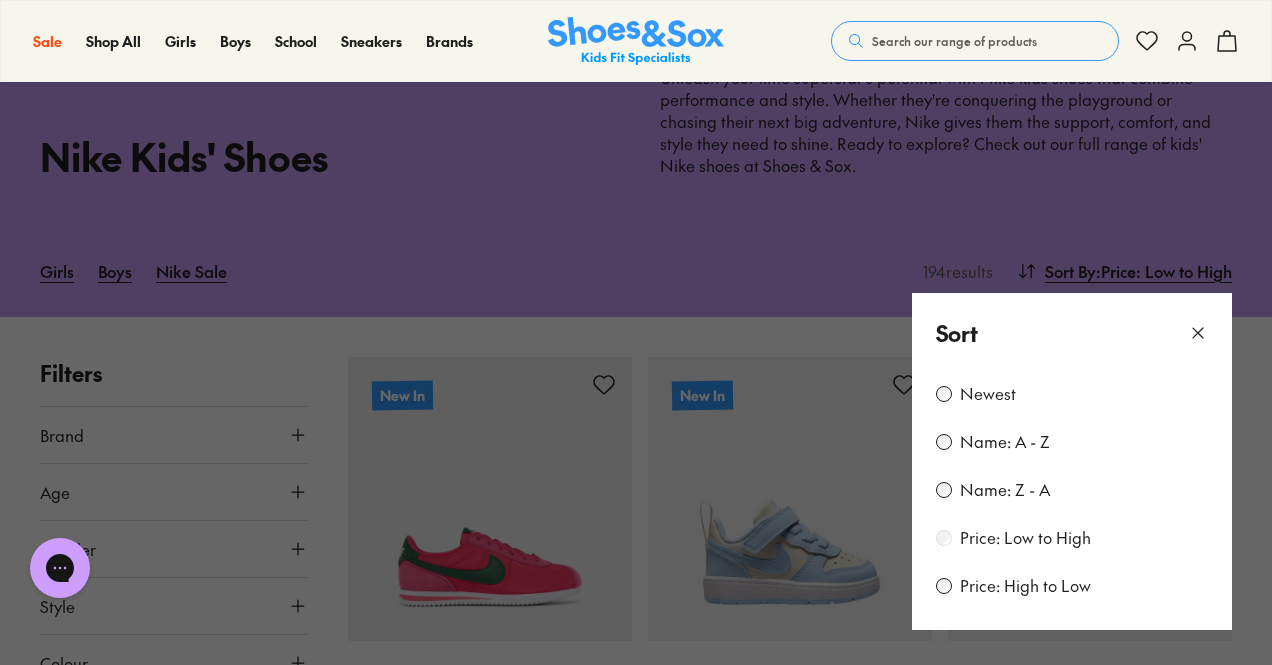scroll, scrollTop: 72, scrollLeft: 0, axis: vertical 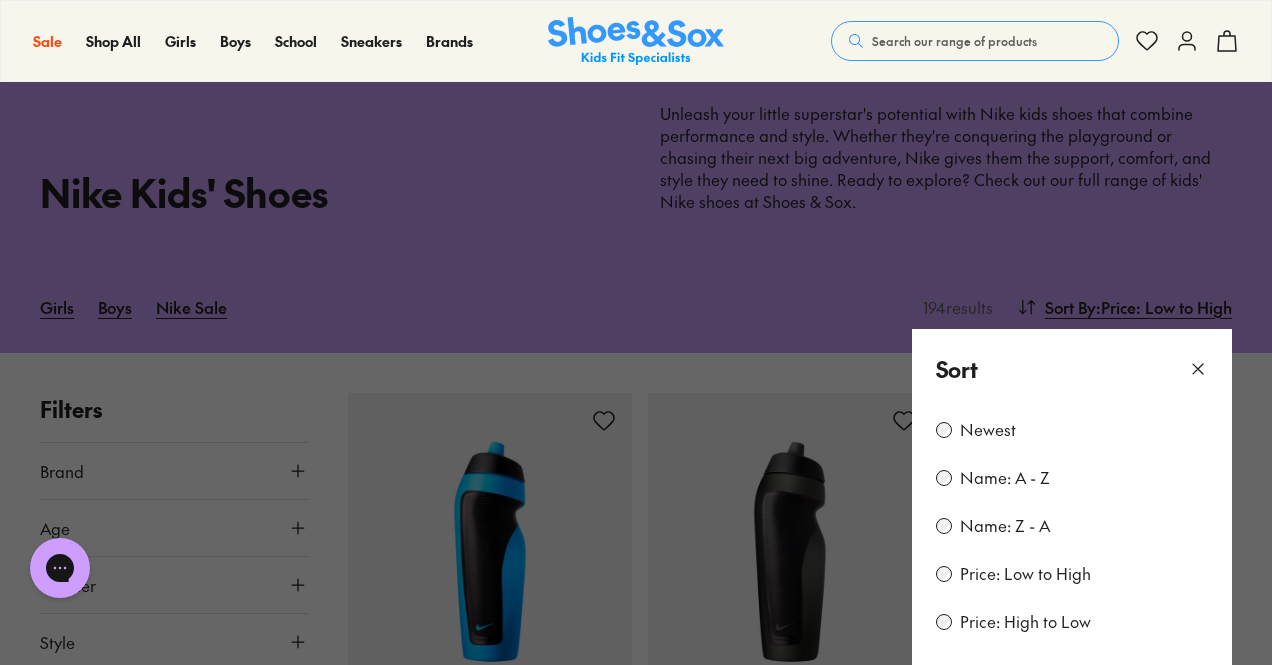click 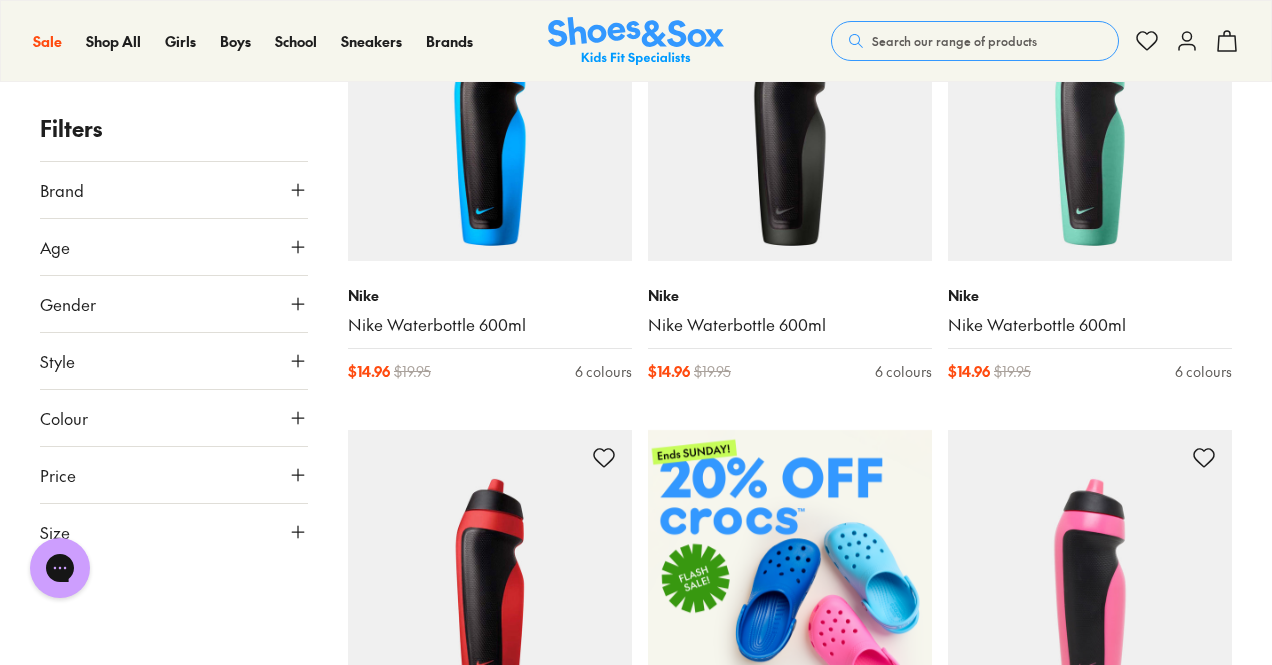 scroll, scrollTop: 489, scrollLeft: 0, axis: vertical 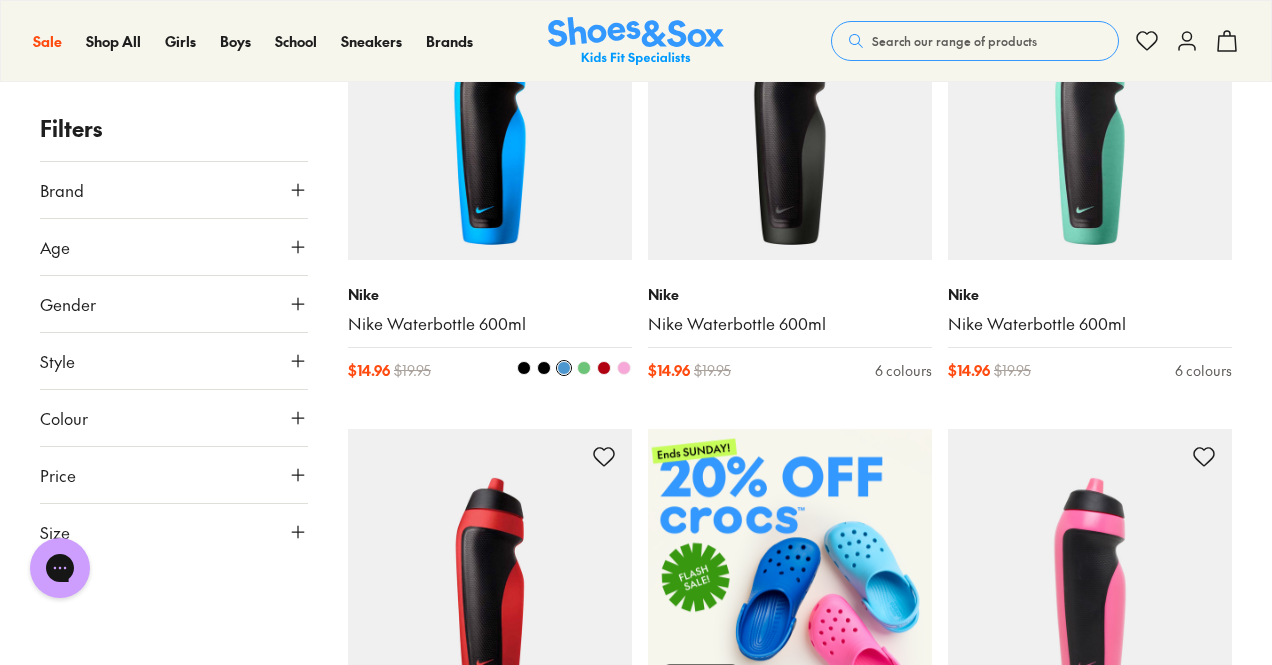 click at bounding box center [490, 118] 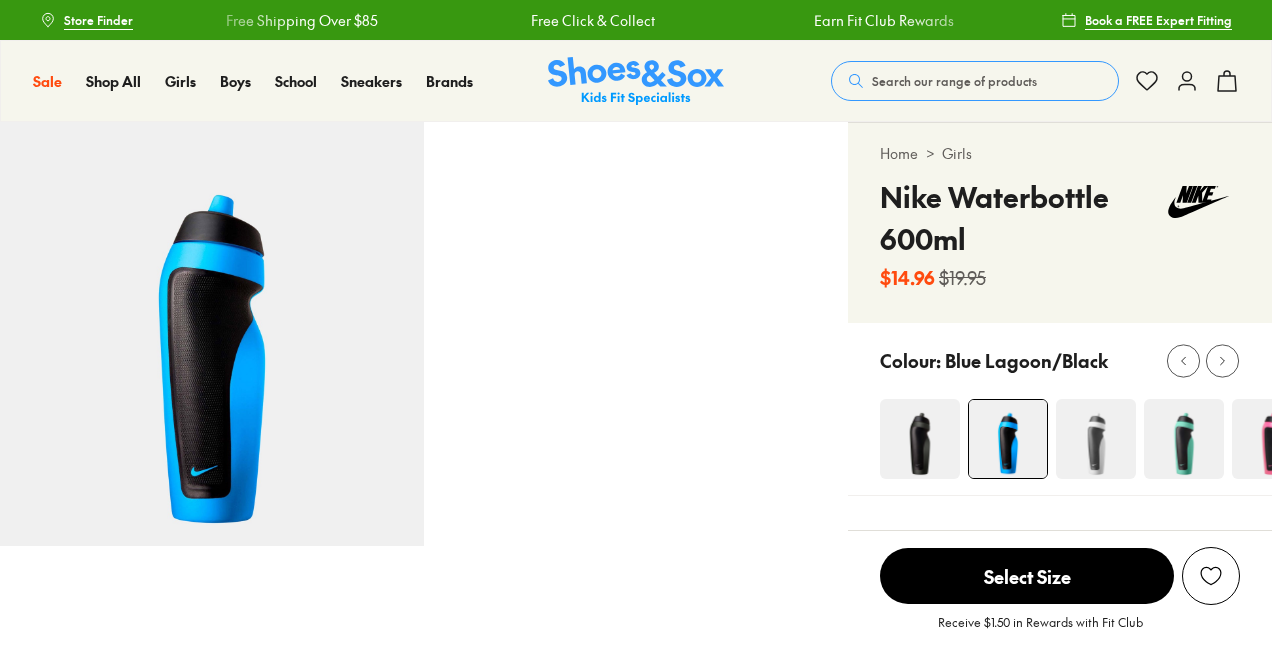 scroll, scrollTop: 330, scrollLeft: 0, axis: vertical 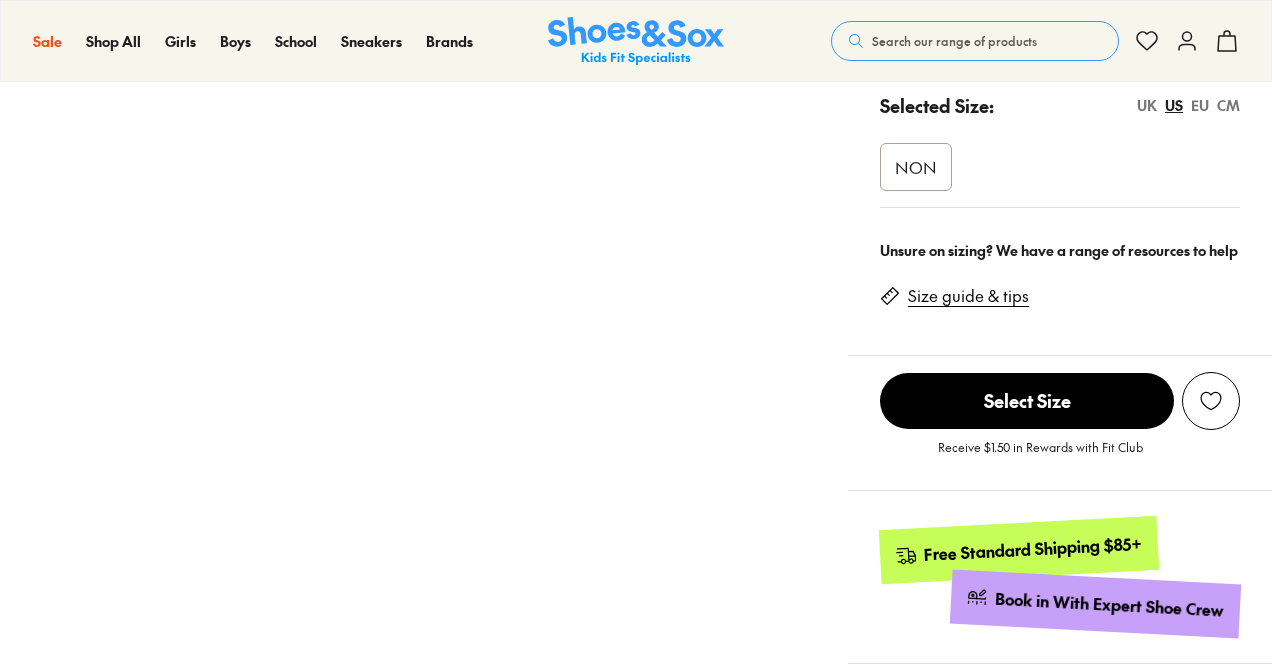 select on "*" 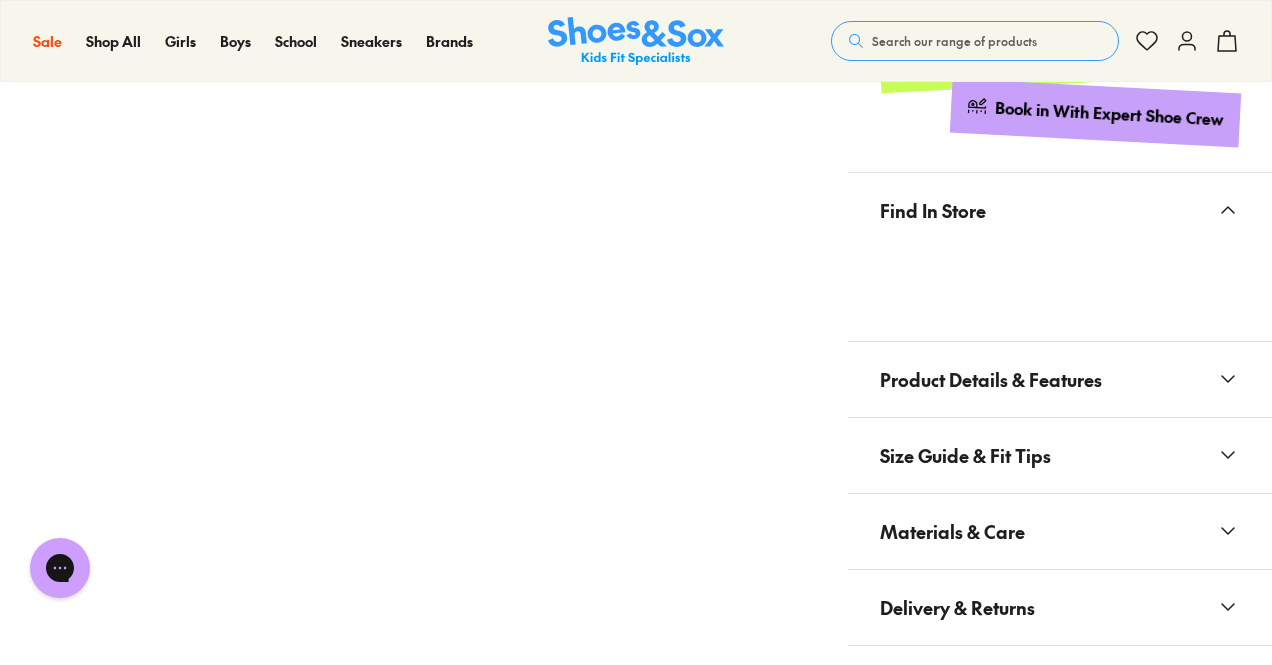 scroll, scrollTop: 985, scrollLeft: 0, axis: vertical 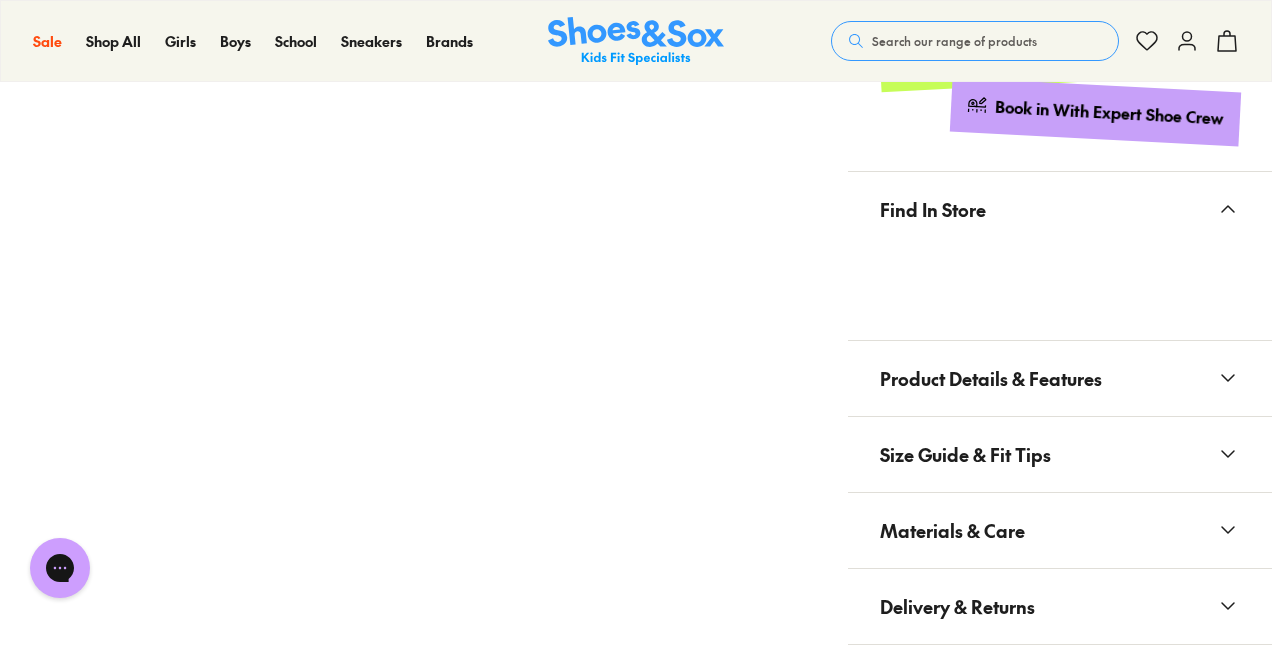 click on "Product Details & Features" at bounding box center [991, 378] 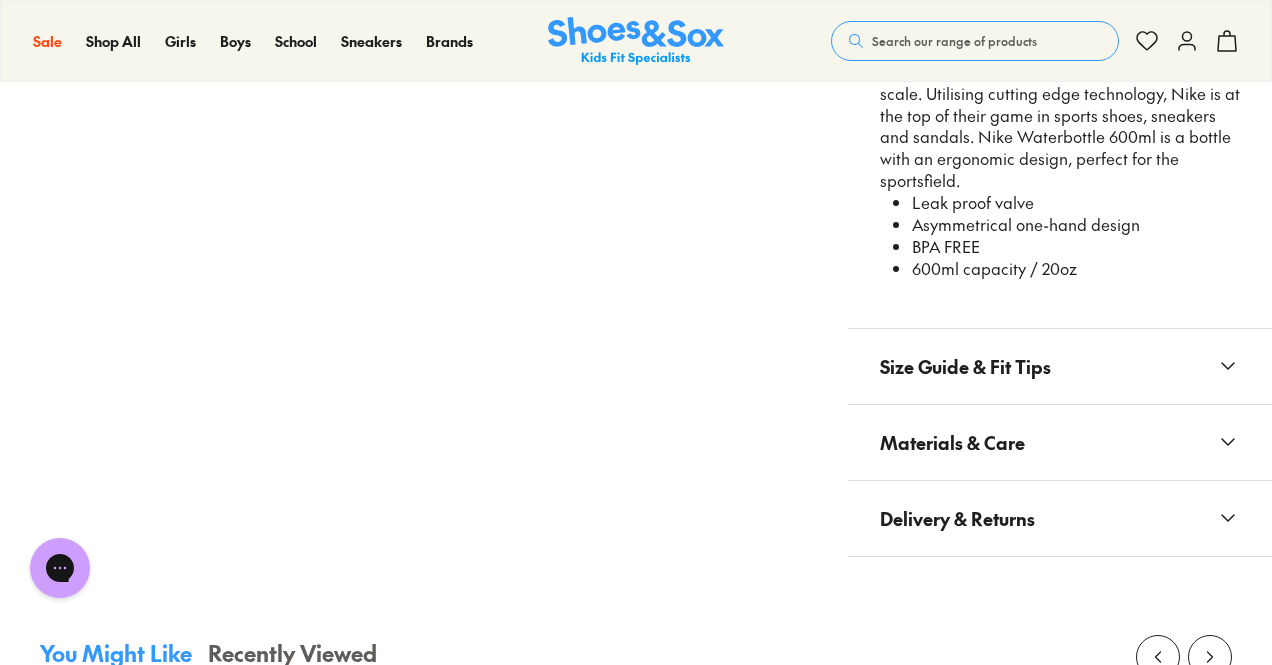 scroll, scrollTop: 1374, scrollLeft: 0, axis: vertical 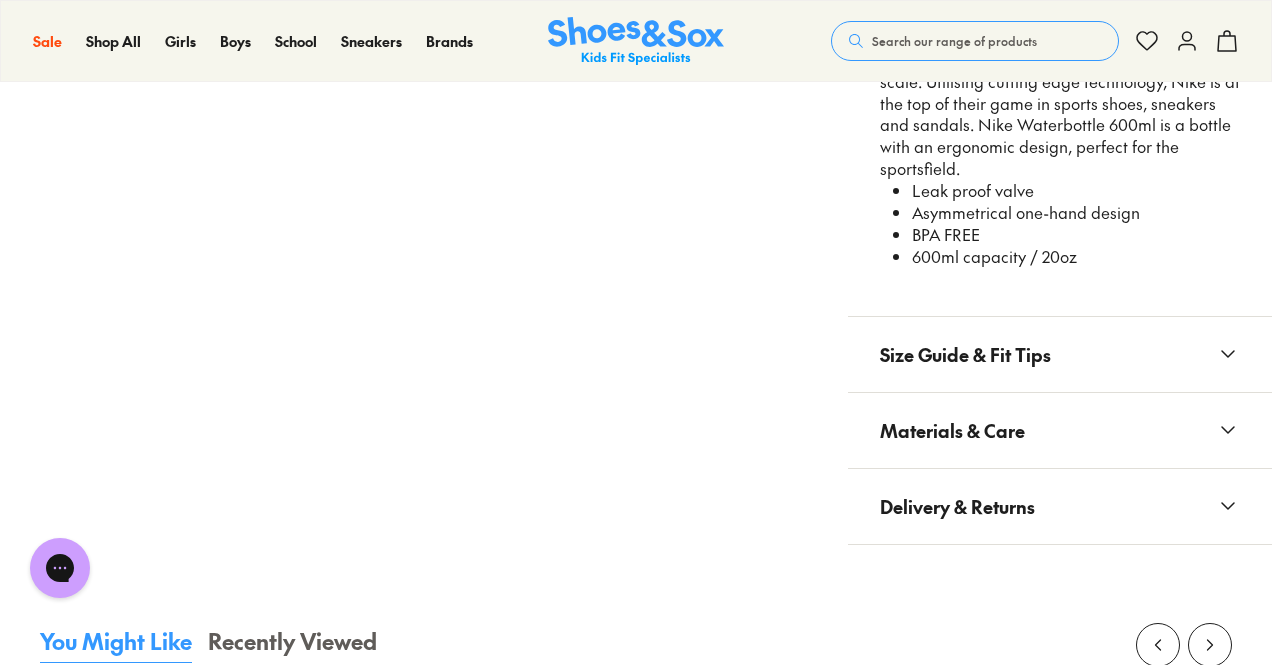 click on "Materials & Care" at bounding box center (952, 430) 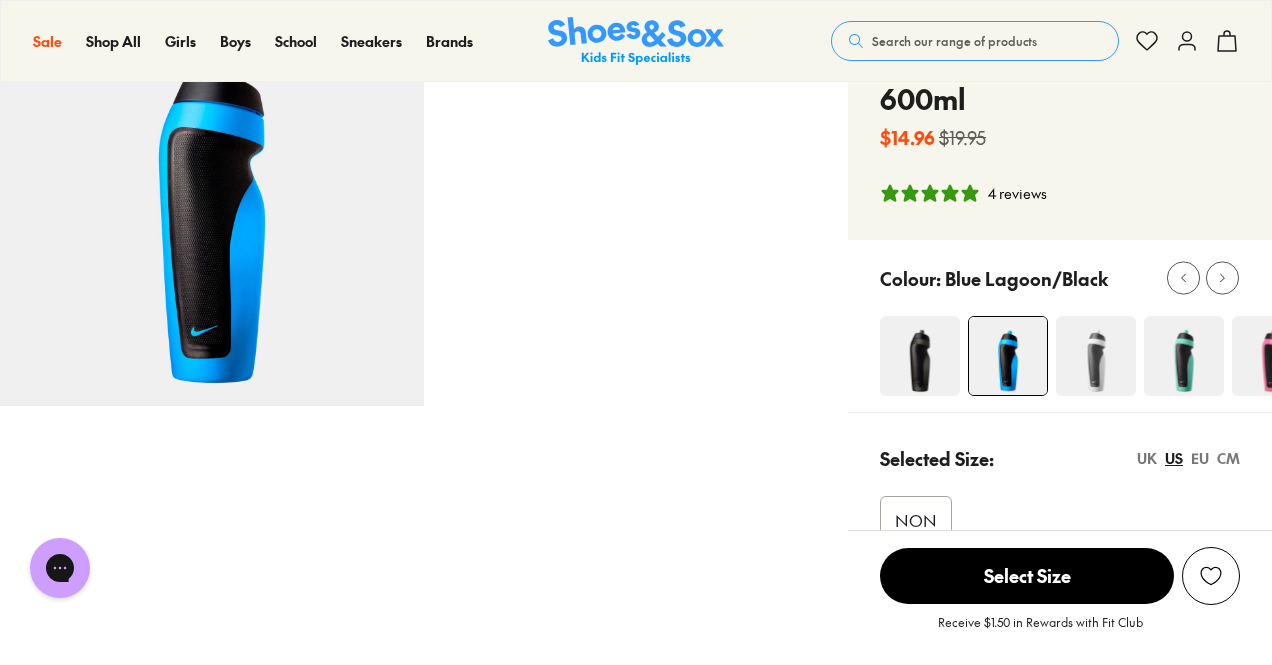 scroll, scrollTop: 0, scrollLeft: 0, axis: both 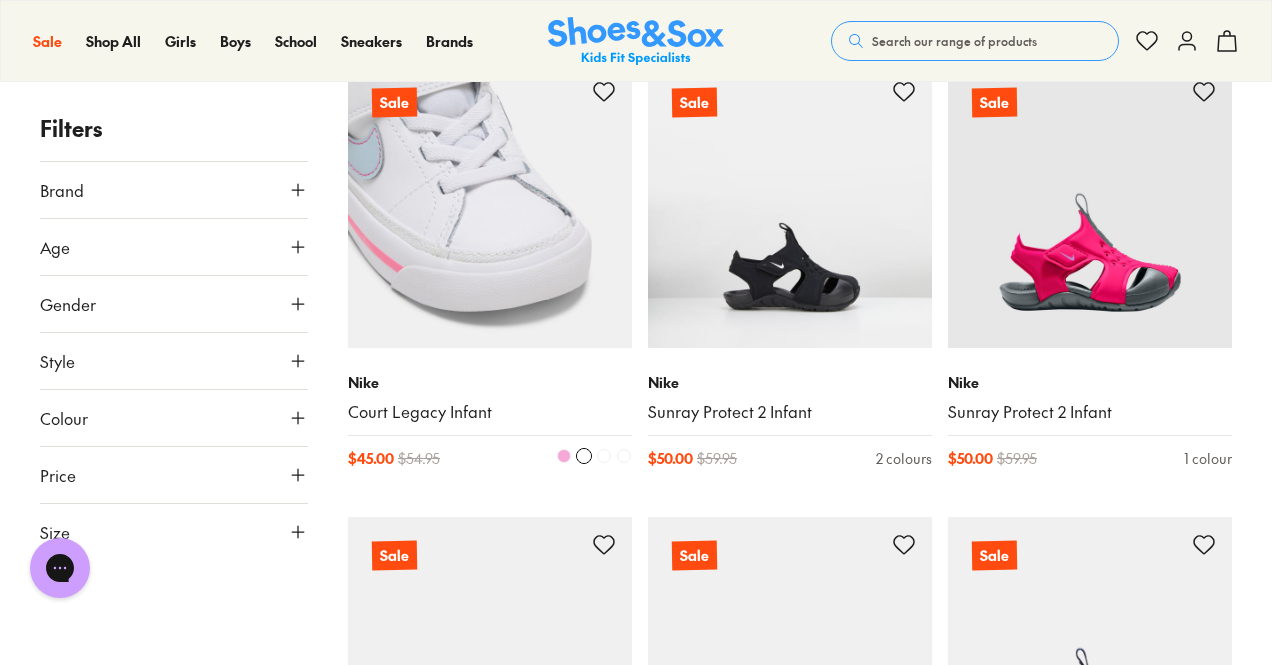 click at bounding box center (490, 206) 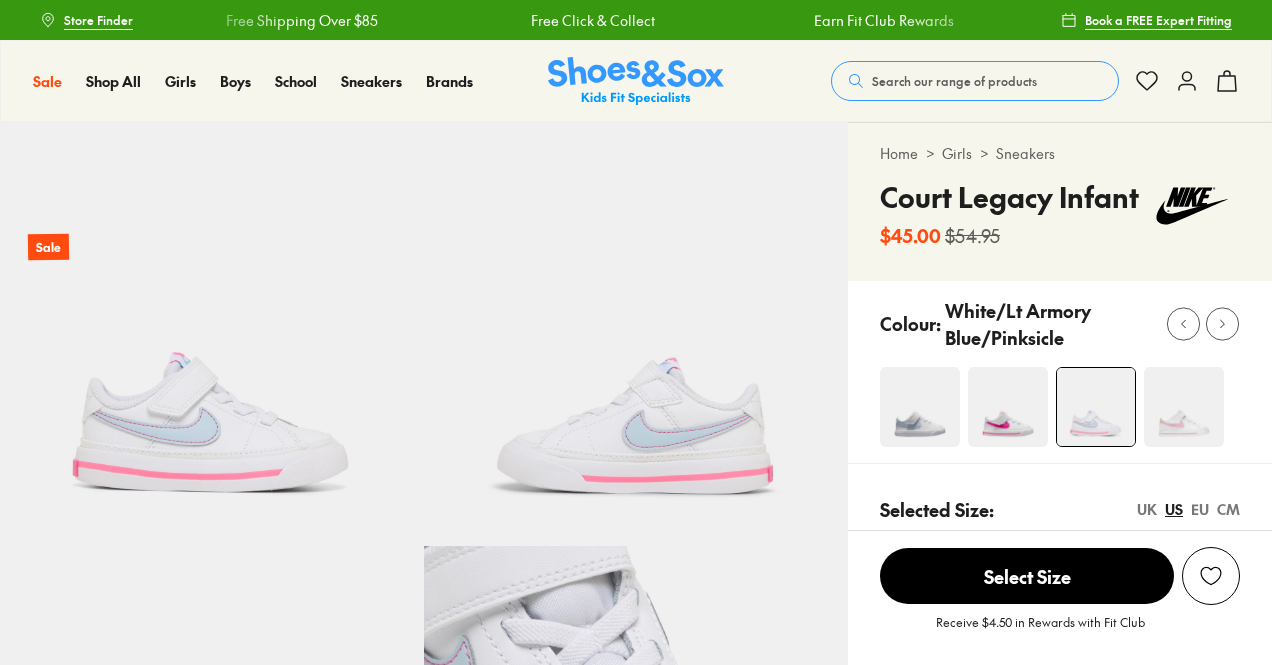 scroll, scrollTop: 96, scrollLeft: 0, axis: vertical 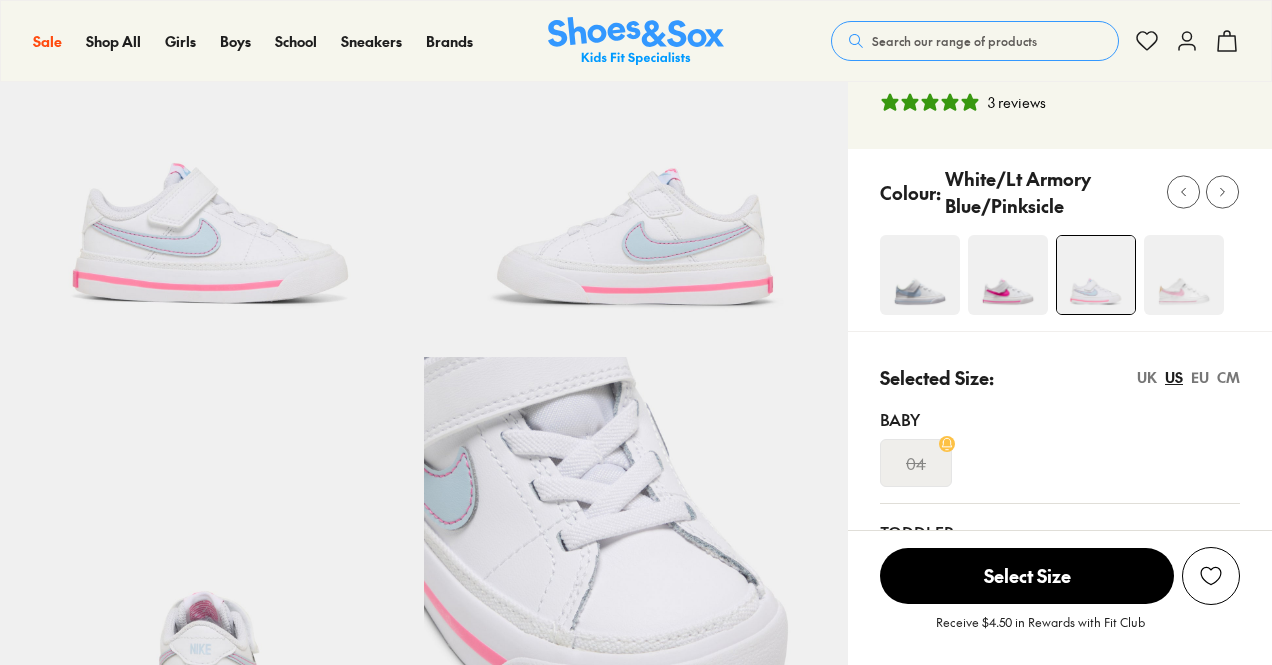 select on "*" 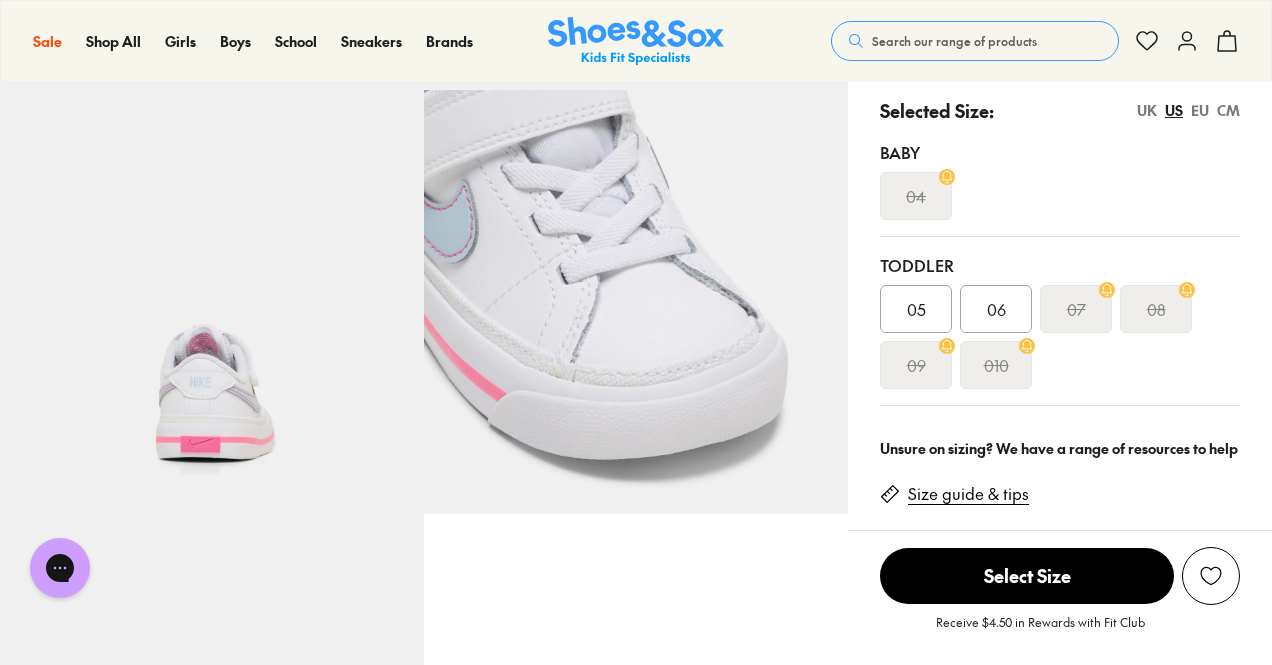 scroll, scrollTop: 457, scrollLeft: 0, axis: vertical 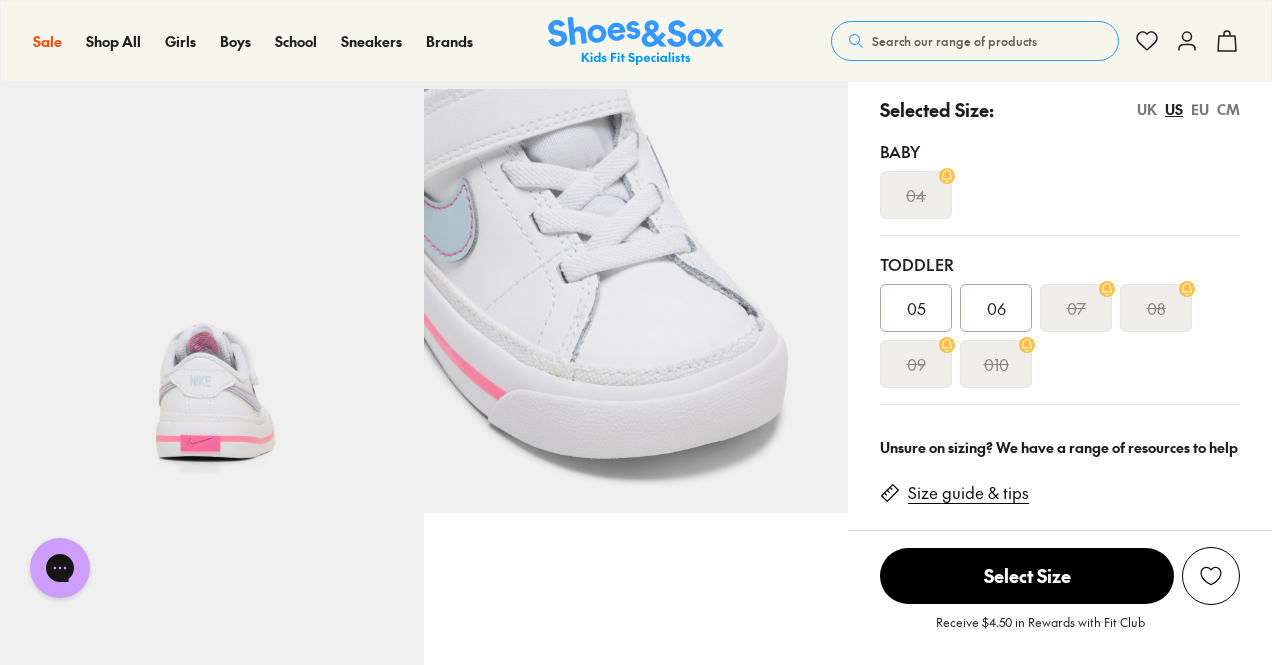 click on "EU" at bounding box center [1200, 109] 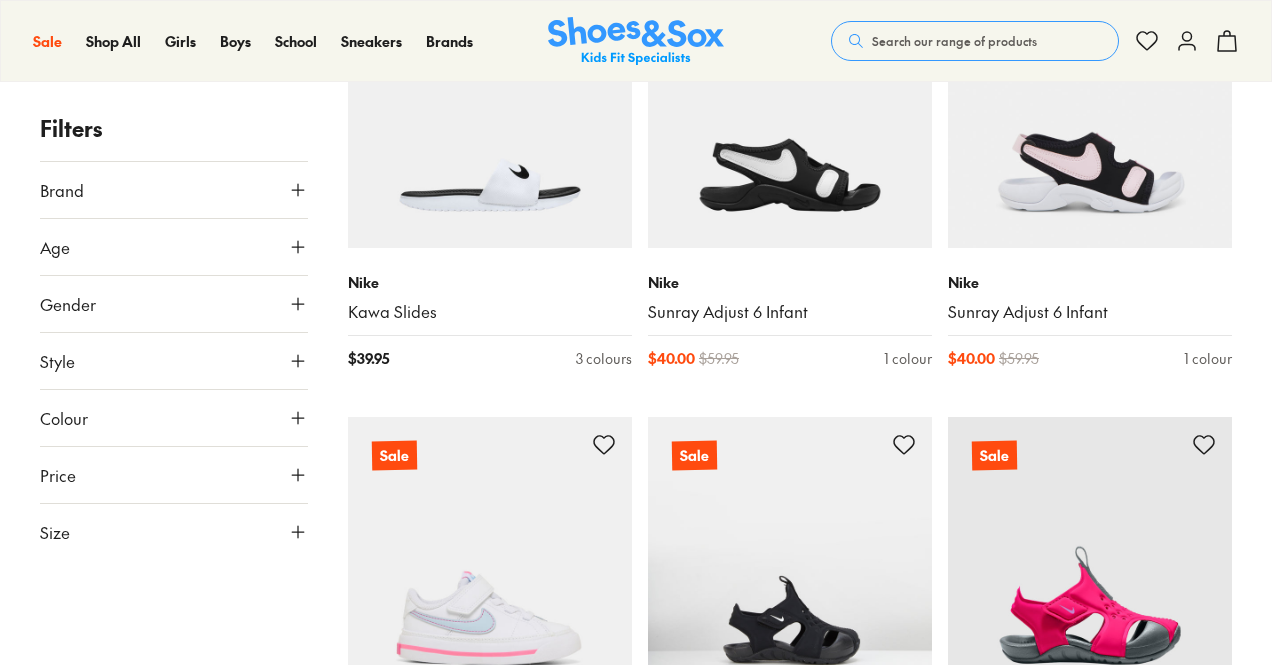 scroll, scrollTop: 3219, scrollLeft: 0, axis: vertical 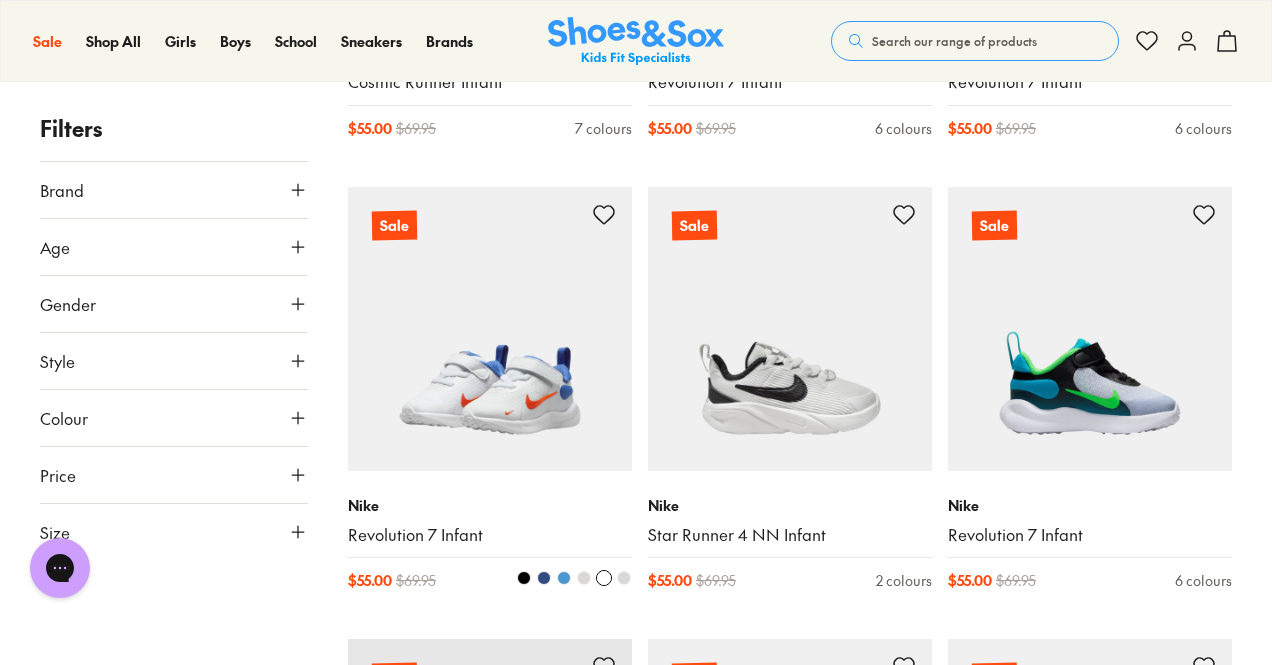 click at bounding box center (490, 329) 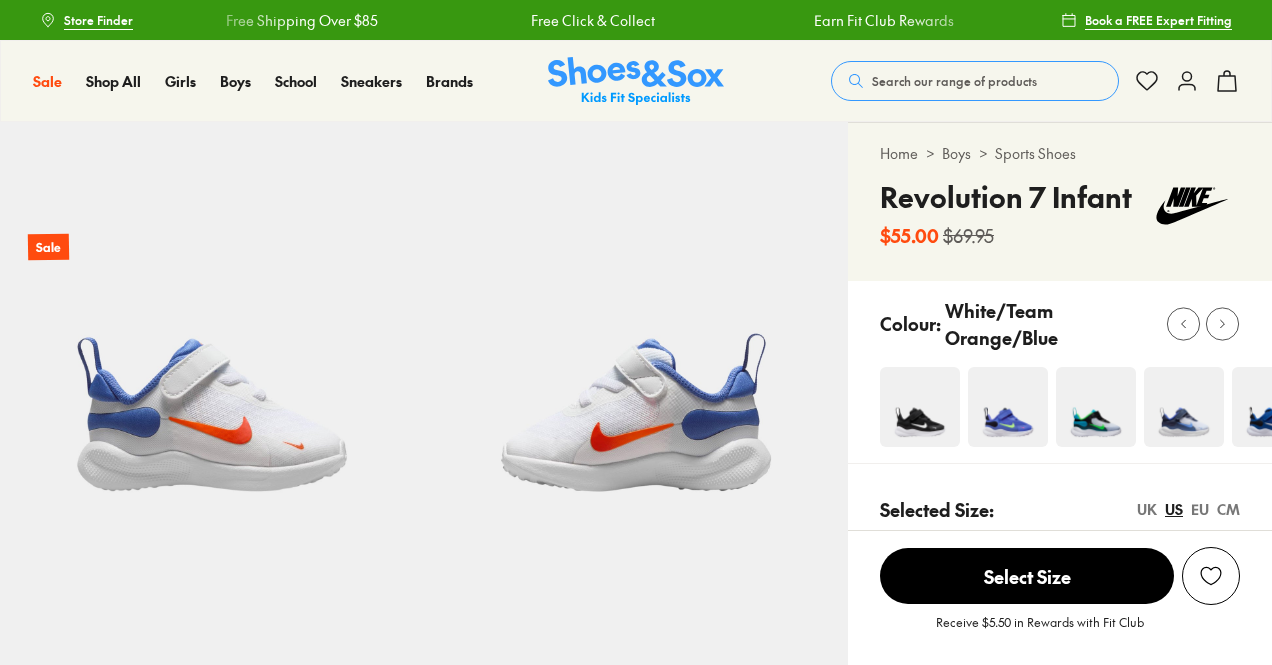 scroll, scrollTop: 0, scrollLeft: 0, axis: both 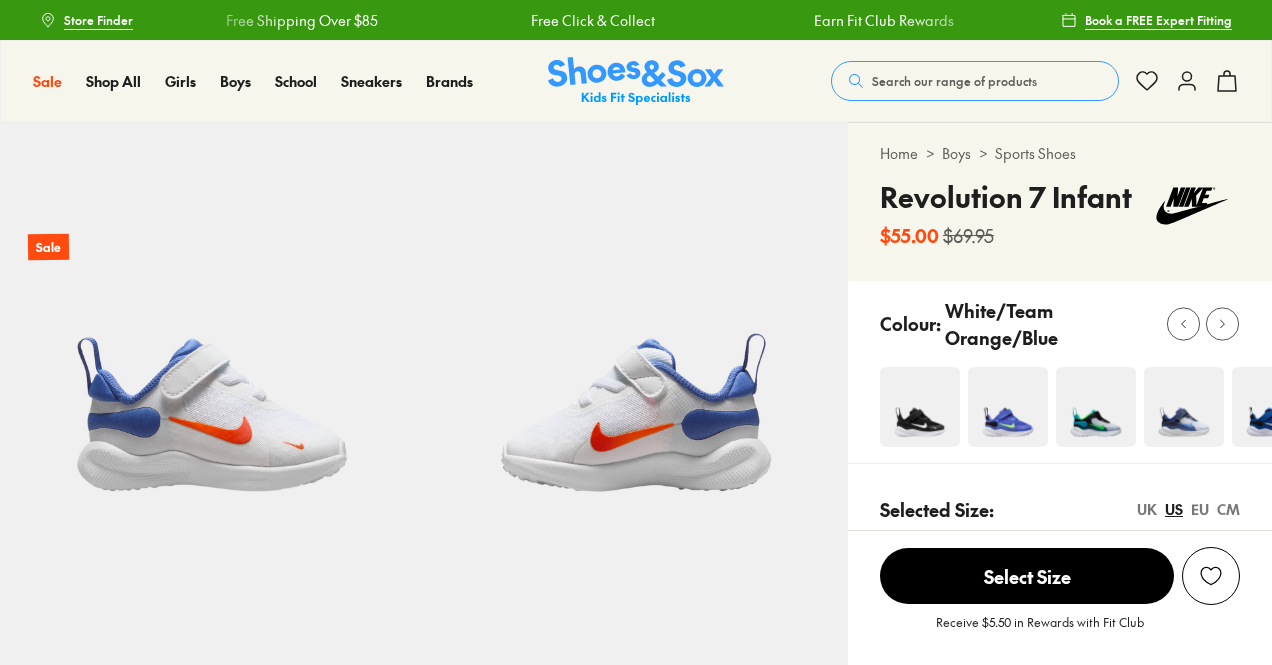 select on "*" 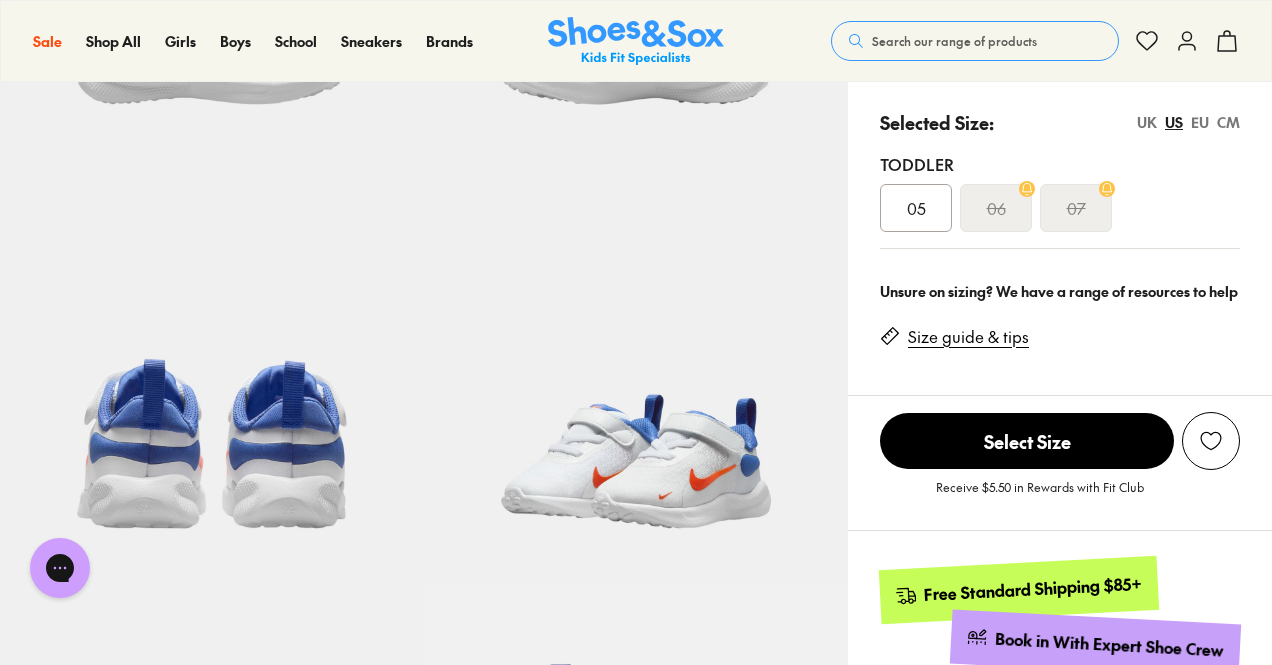 scroll, scrollTop: 0, scrollLeft: 0, axis: both 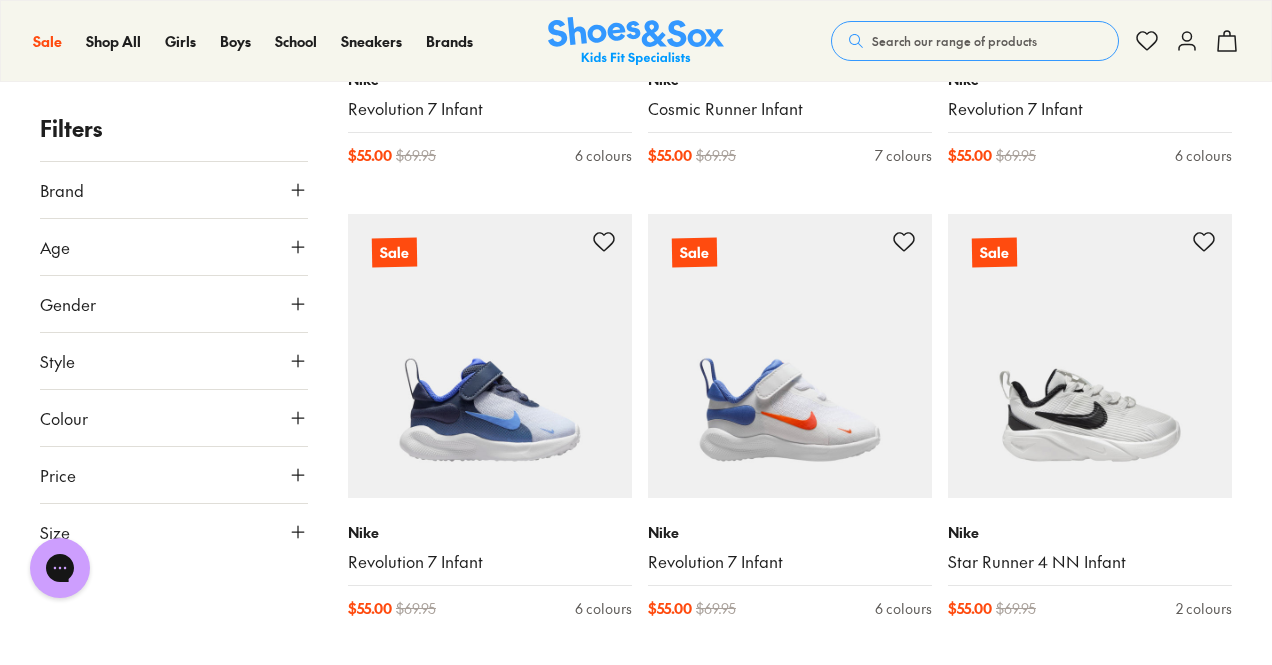 click on "Size" at bounding box center [174, 532] 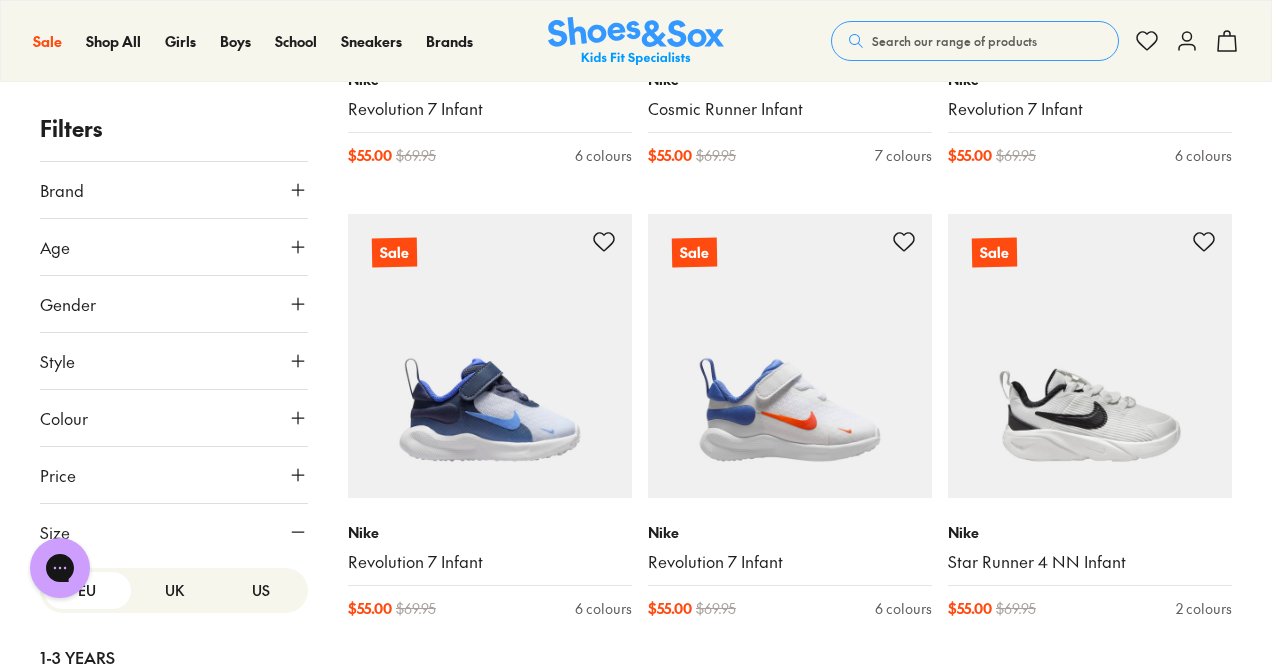 scroll, scrollTop: 253, scrollLeft: 0, axis: vertical 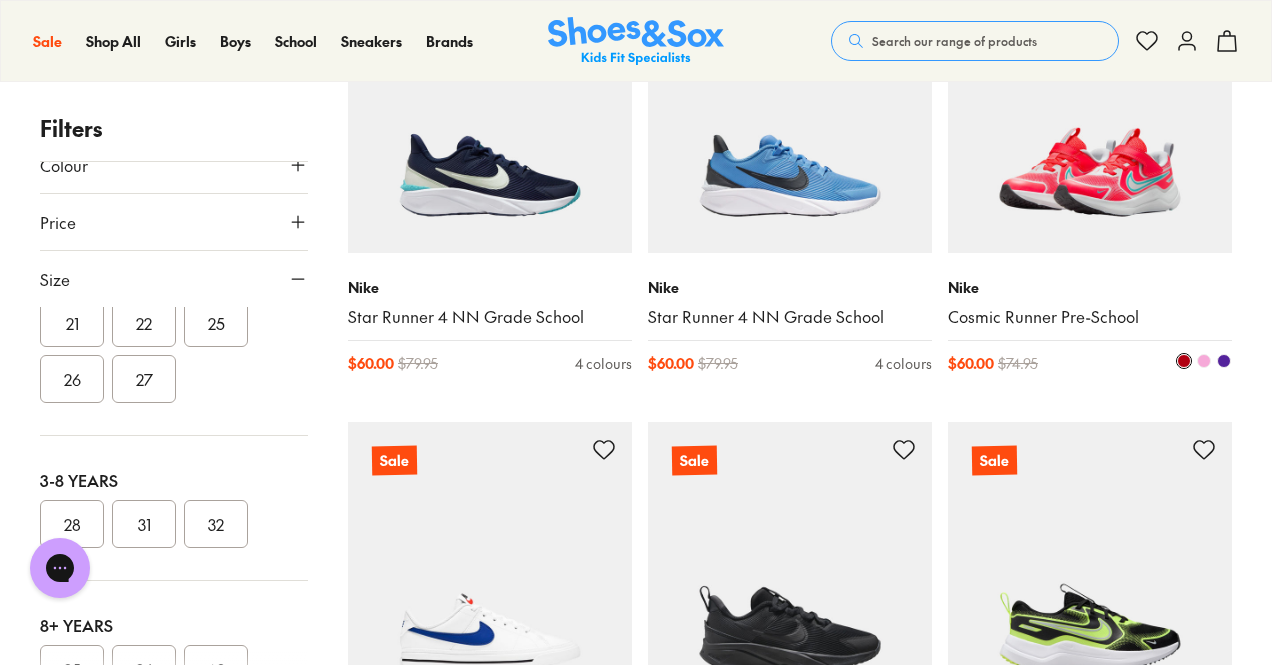 click at bounding box center (1090, 111) 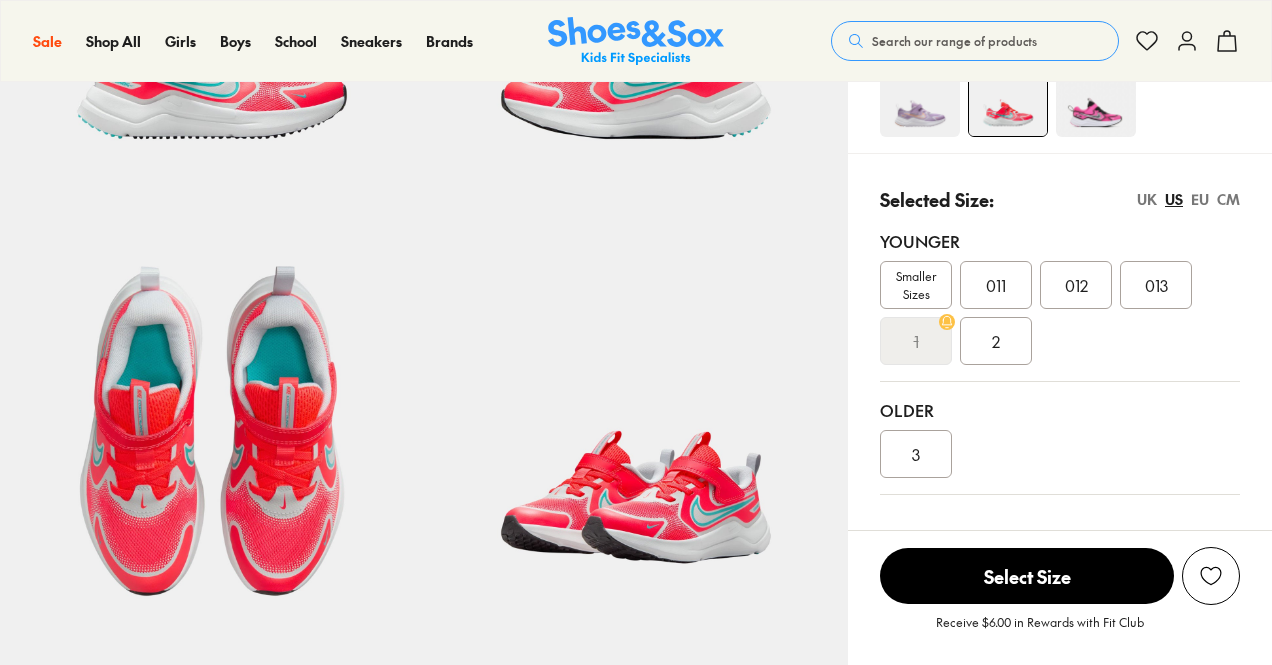 select on "*" 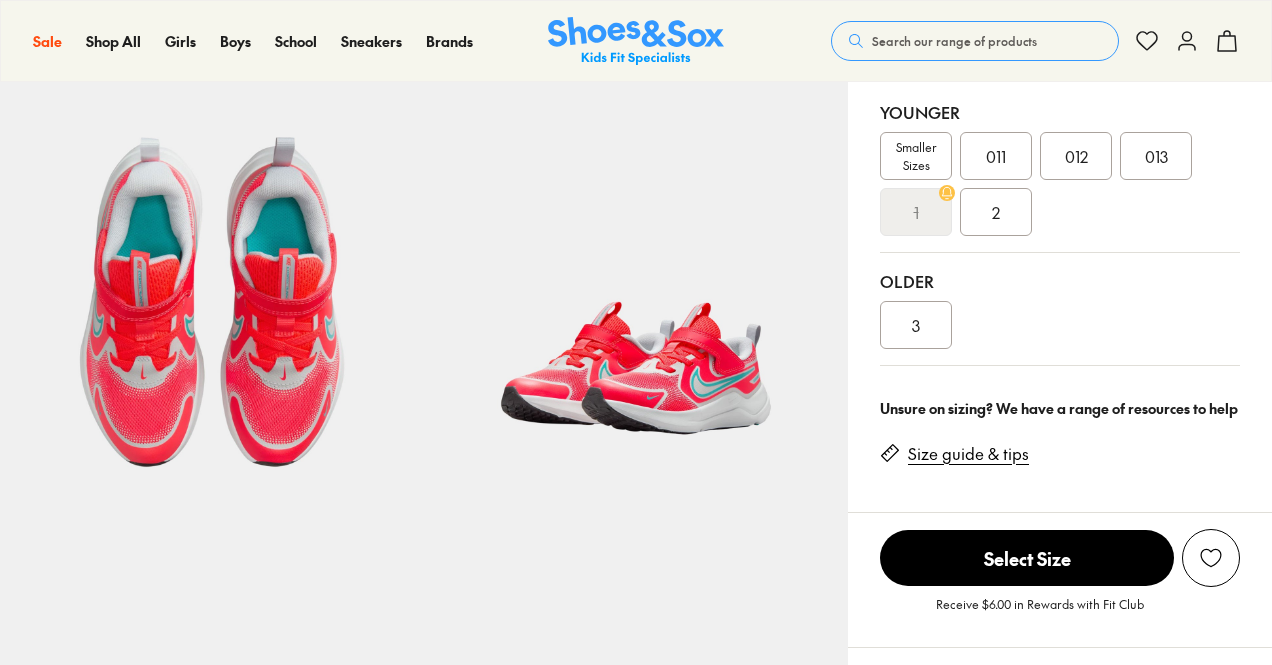 scroll, scrollTop: 0, scrollLeft: 0, axis: both 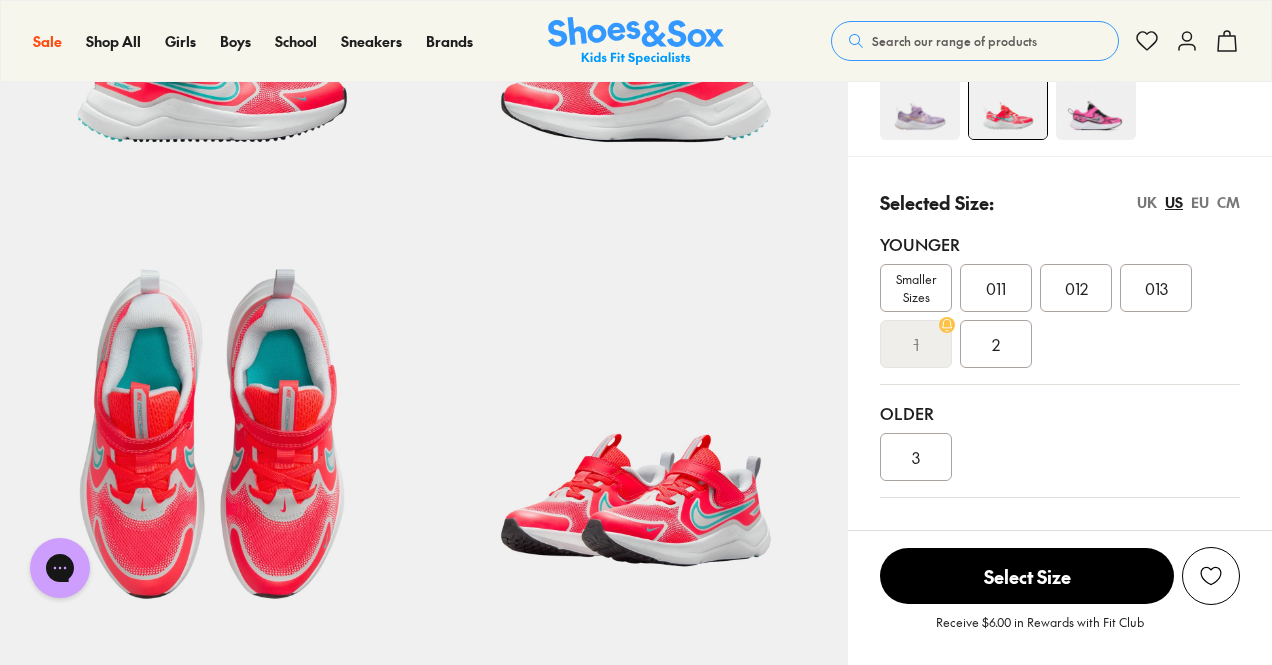 click on "EU" at bounding box center [1200, 202] 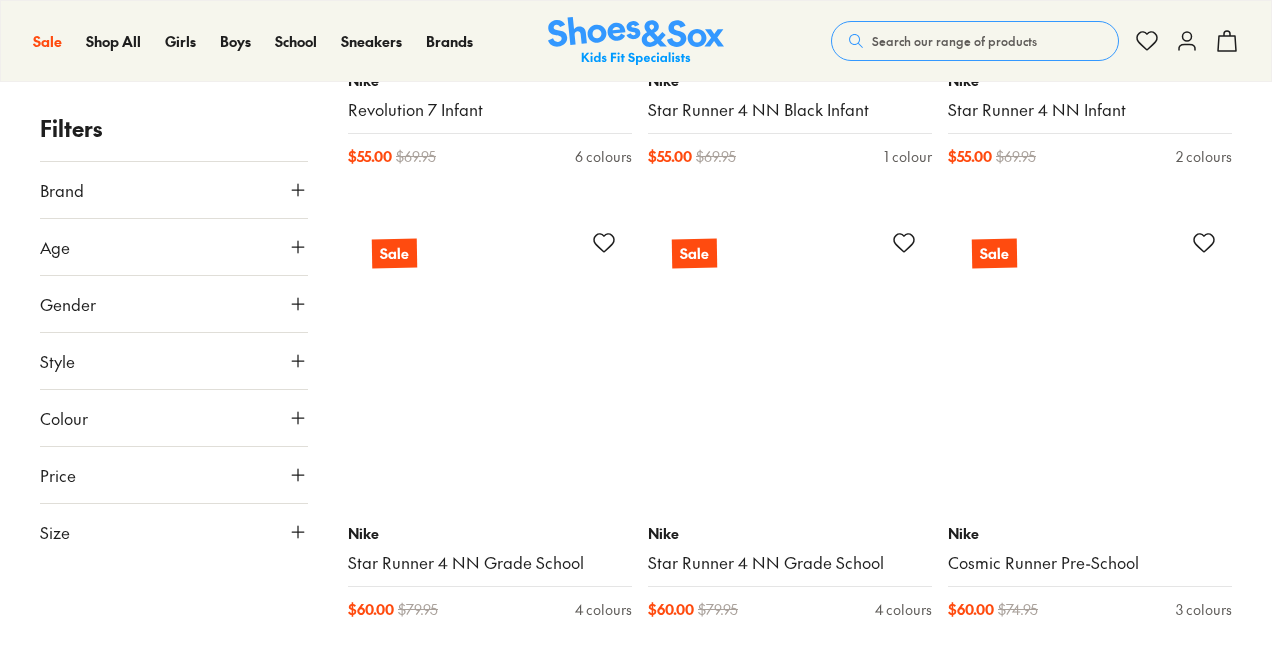 scroll, scrollTop: 3067, scrollLeft: 0, axis: vertical 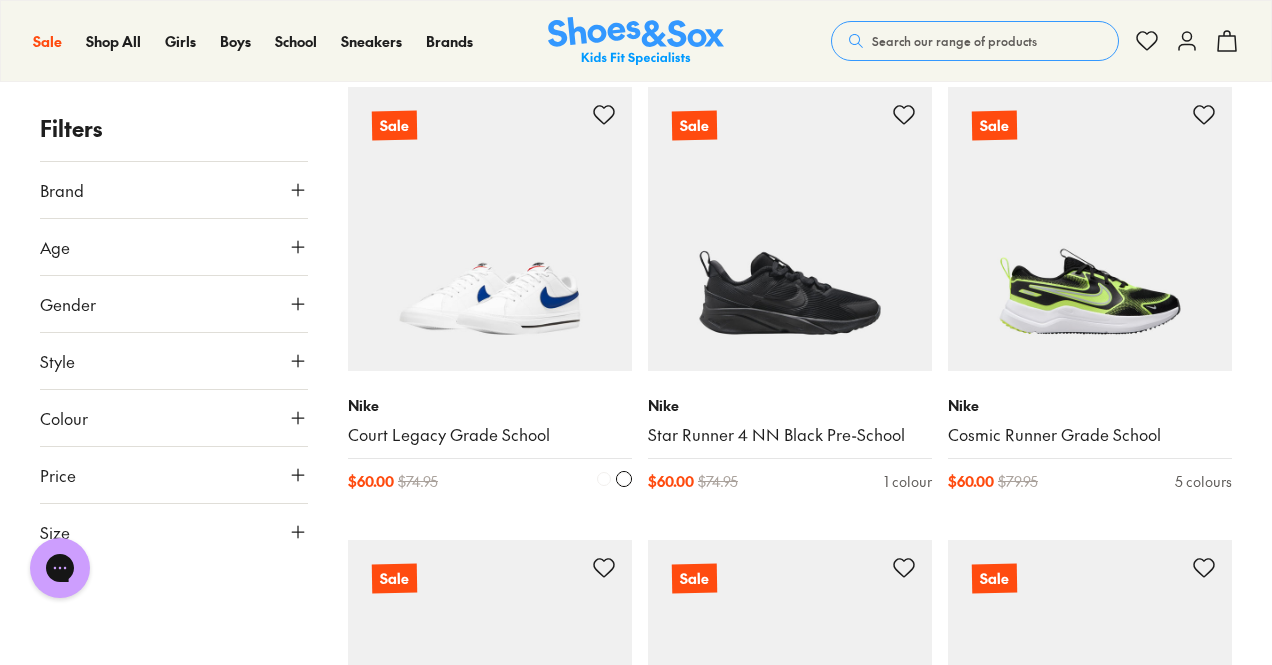 click at bounding box center (490, 229) 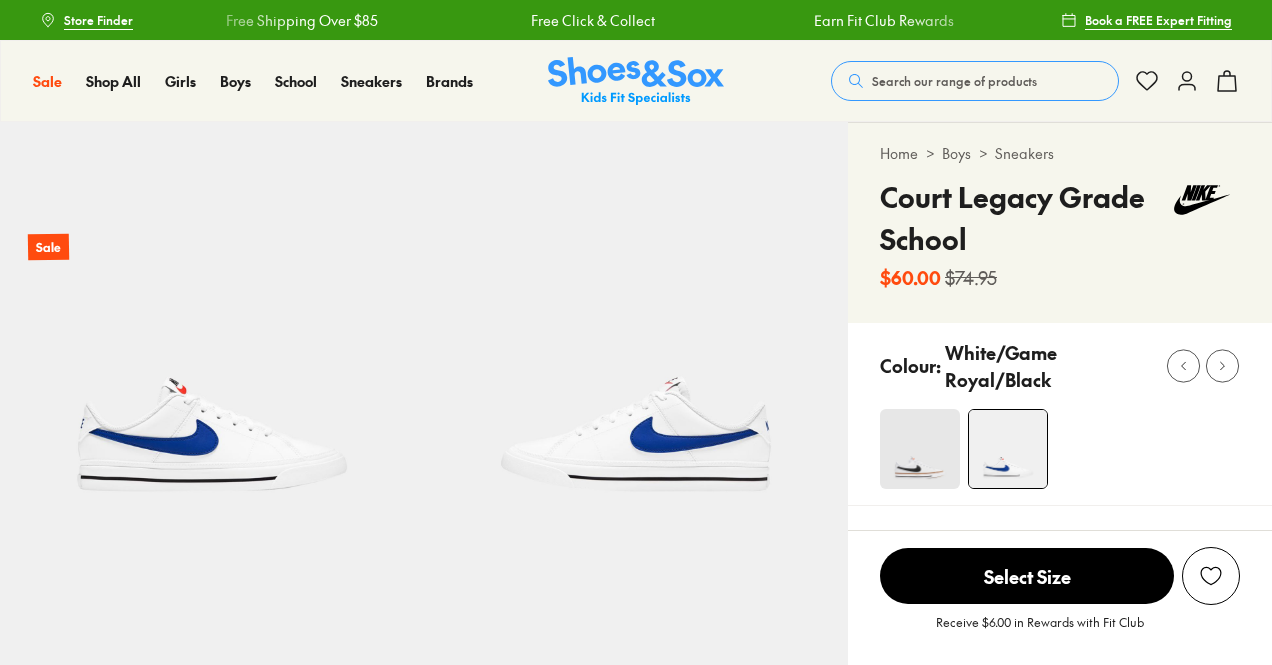 scroll, scrollTop: 0, scrollLeft: 0, axis: both 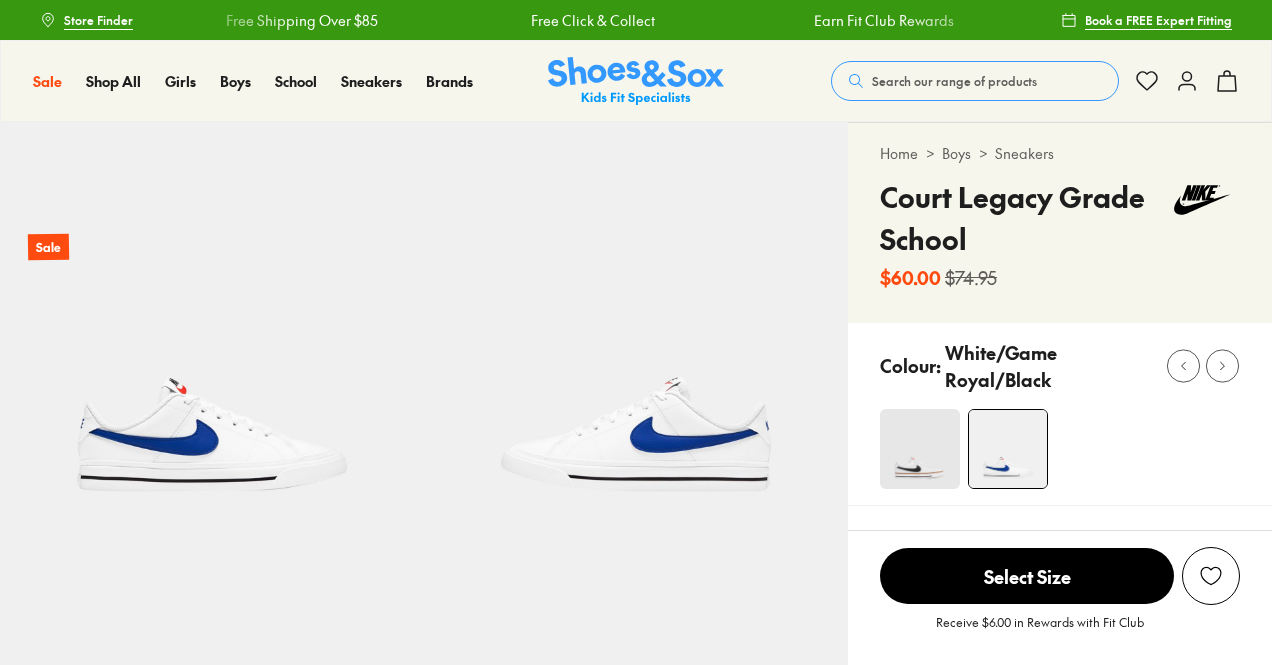 select on "*" 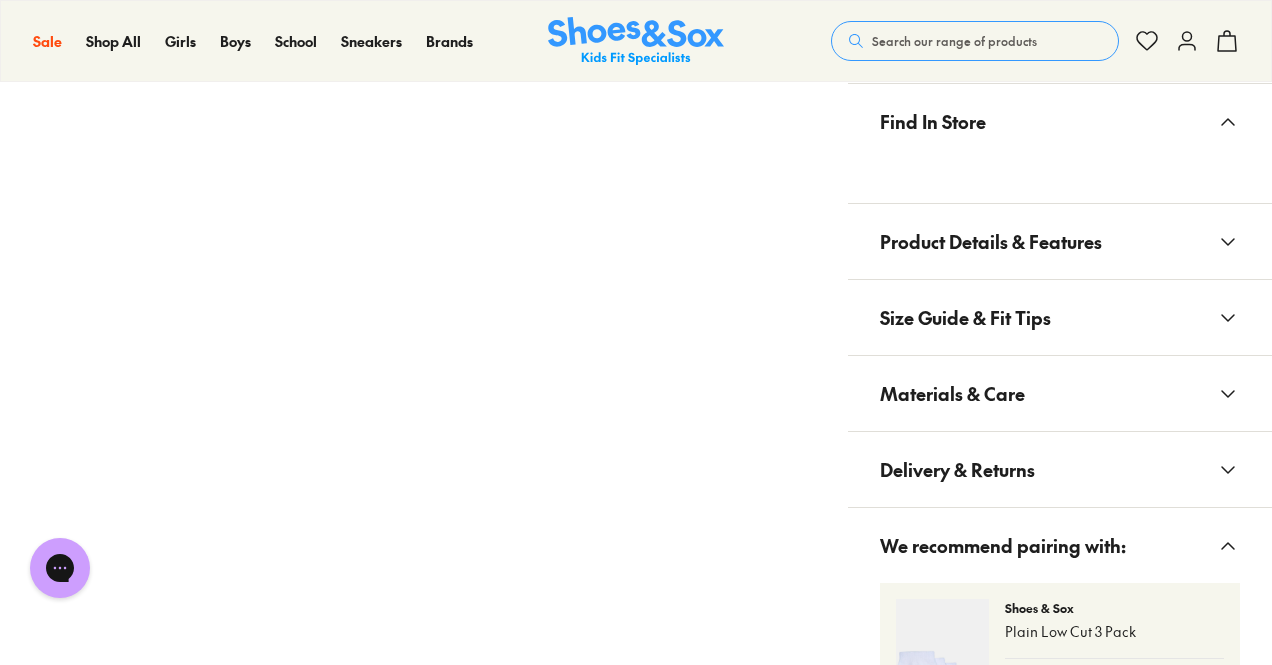 scroll, scrollTop: 1051, scrollLeft: 0, axis: vertical 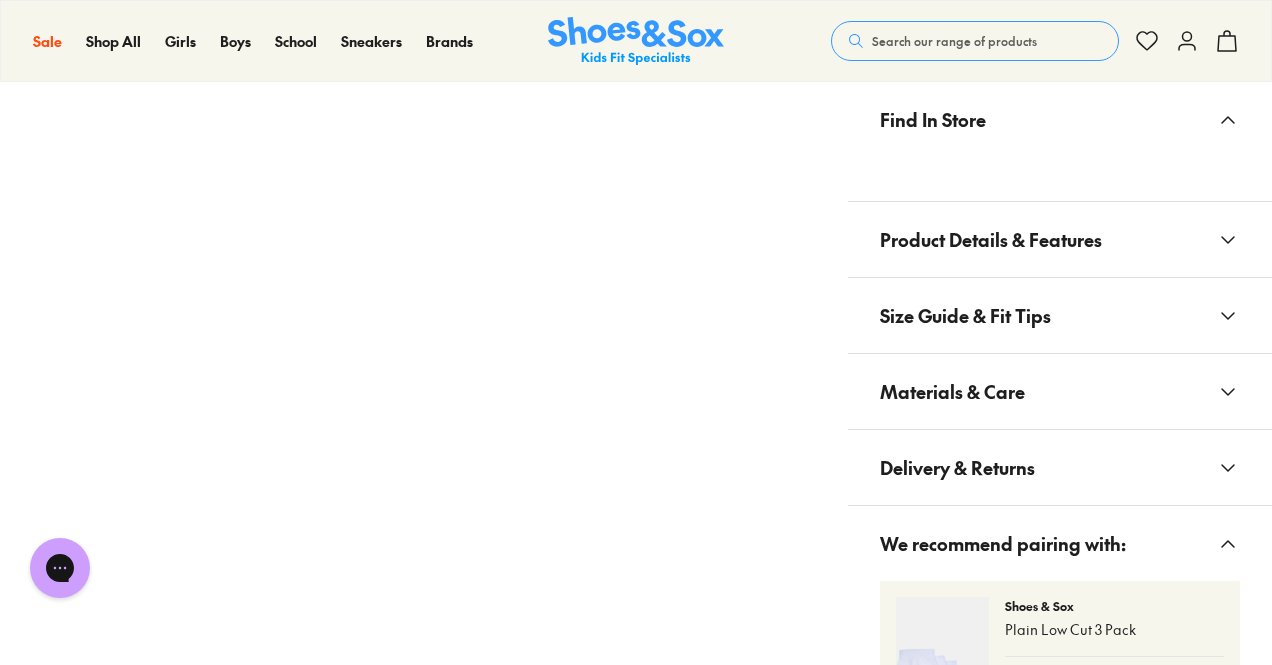 click on "Find In Store" at bounding box center (1060, 142) 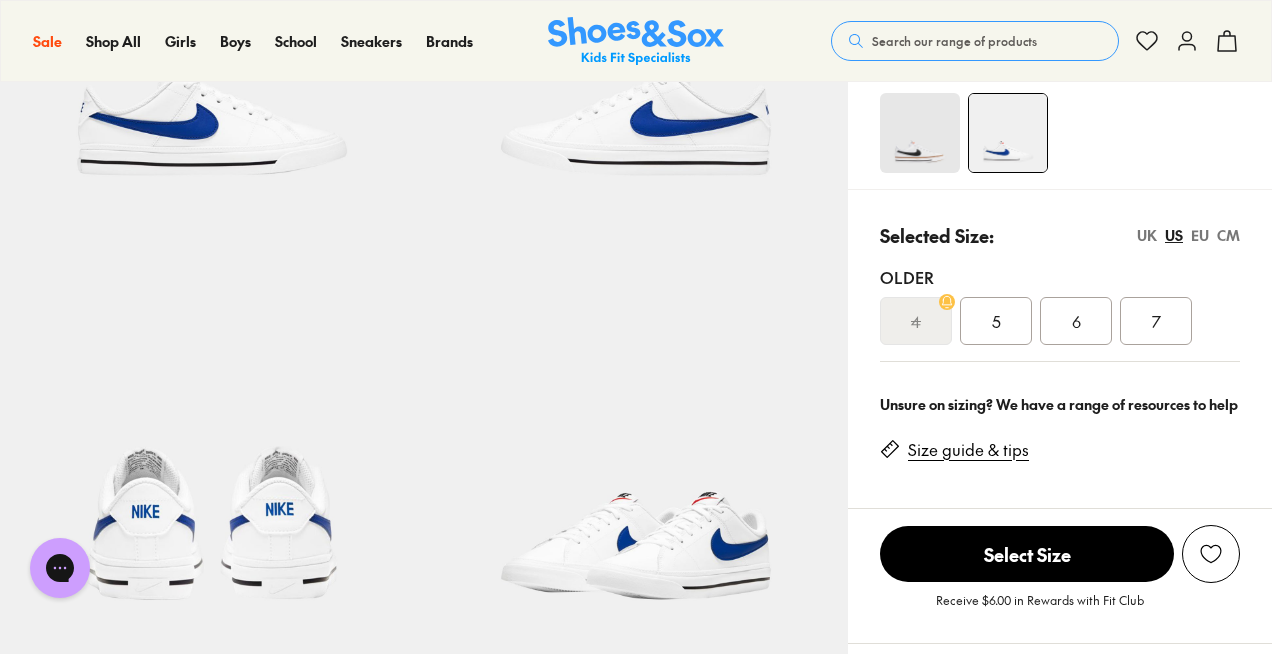 scroll, scrollTop: 313, scrollLeft: 0, axis: vertical 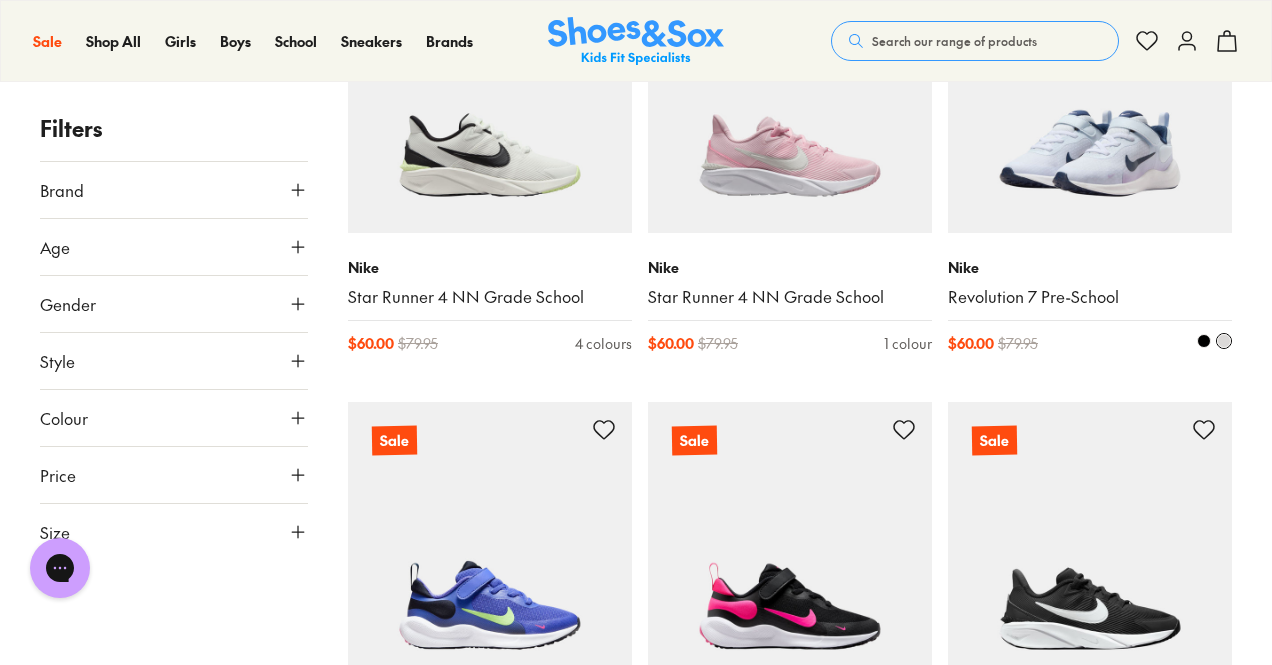 click at bounding box center [1090, 91] 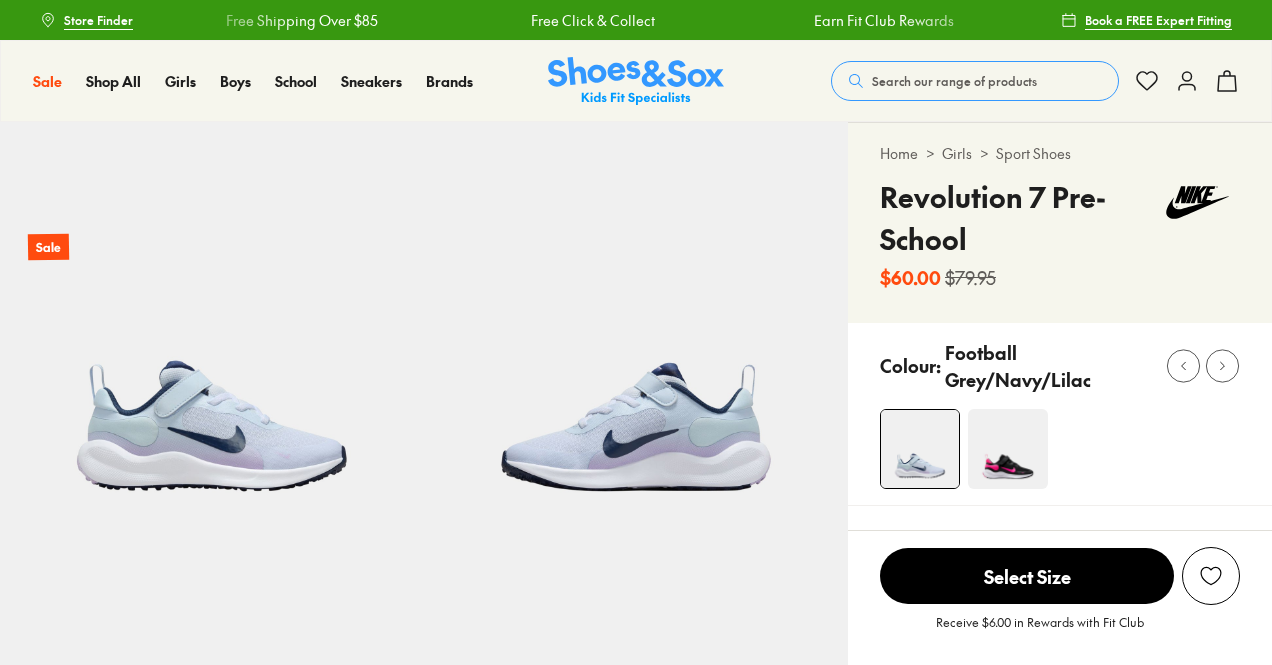scroll, scrollTop: 0, scrollLeft: 0, axis: both 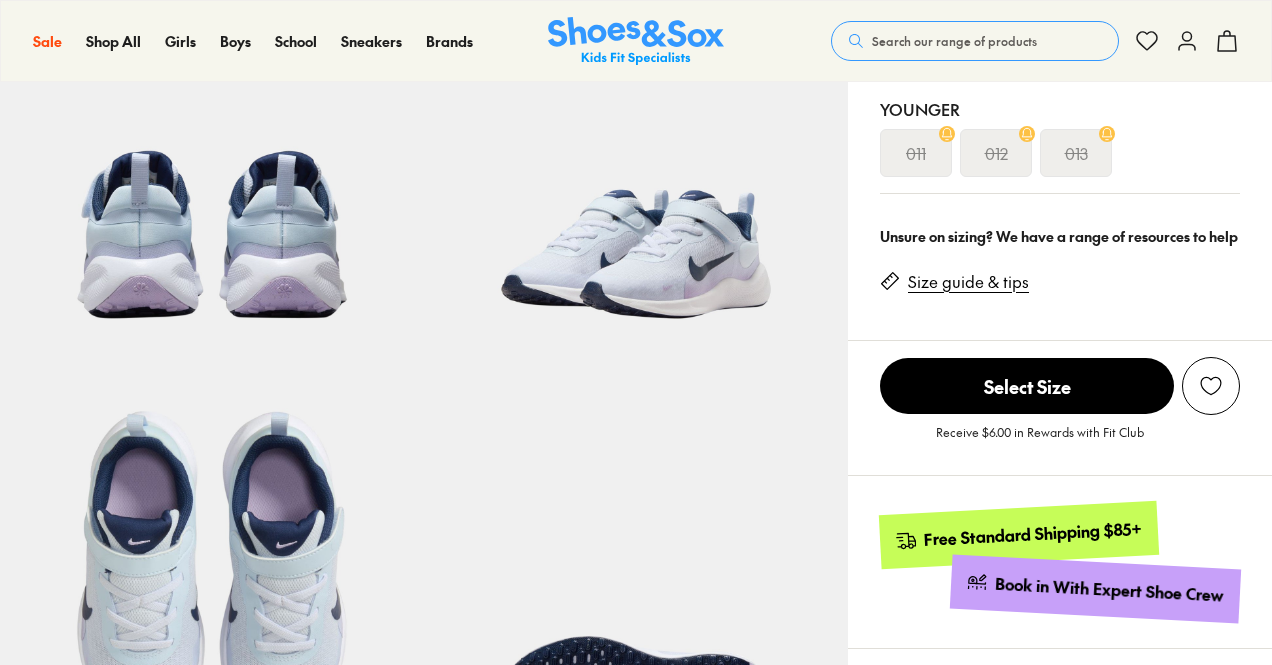select on "*" 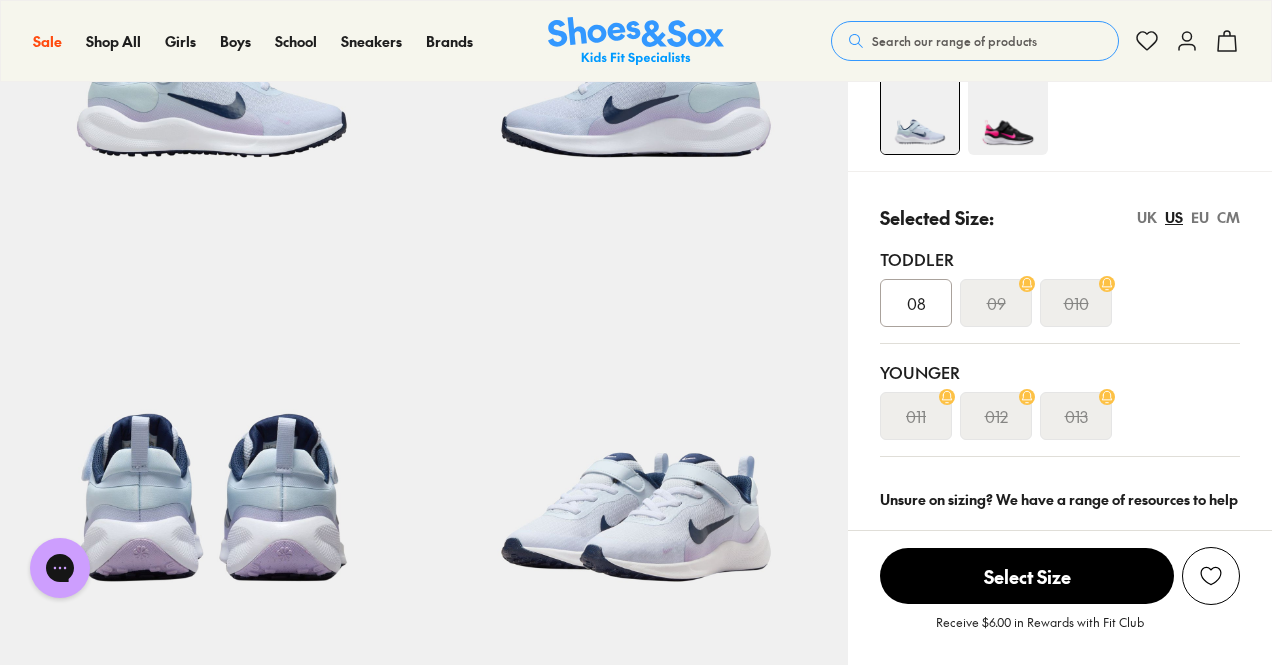 scroll, scrollTop: 319, scrollLeft: 0, axis: vertical 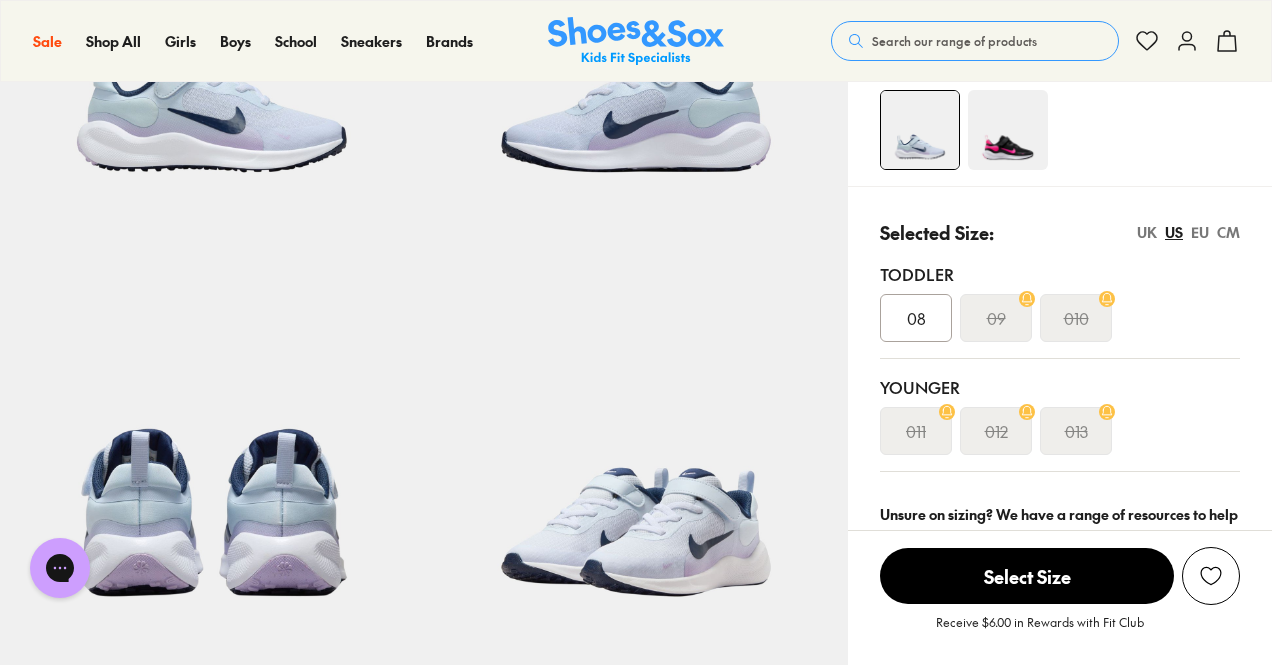 click on "EU" at bounding box center (1200, 232) 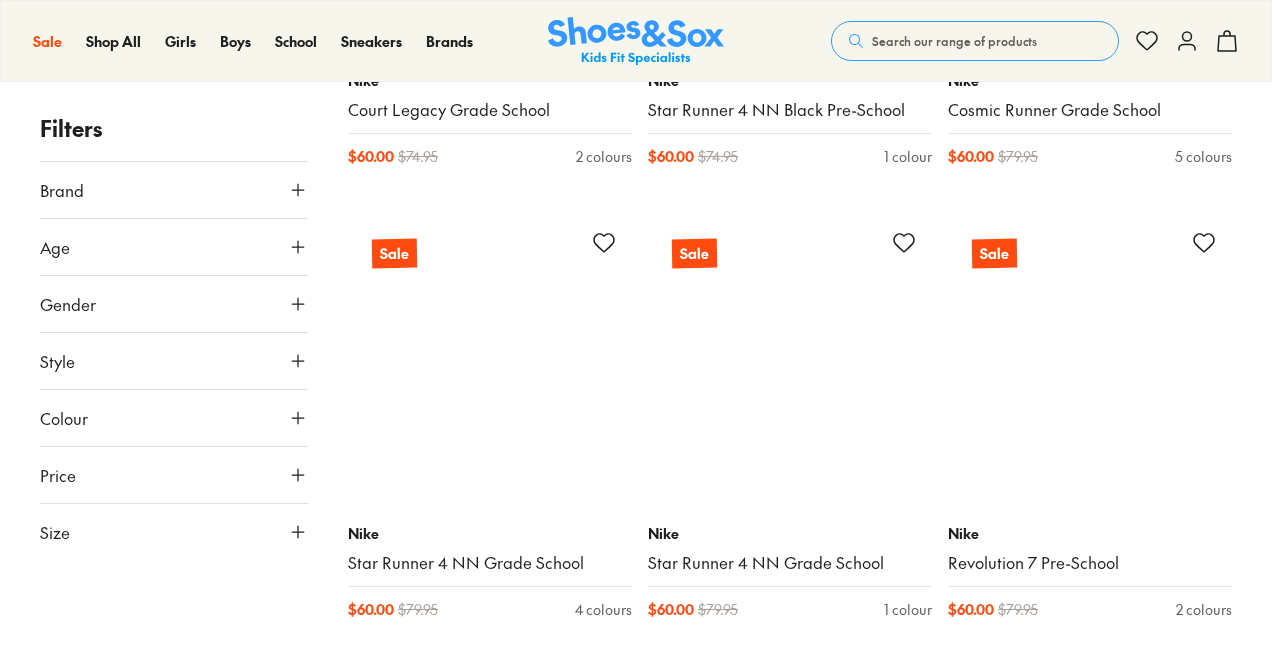 scroll, scrollTop: 3973, scrollLeft: 0, axis: vertical 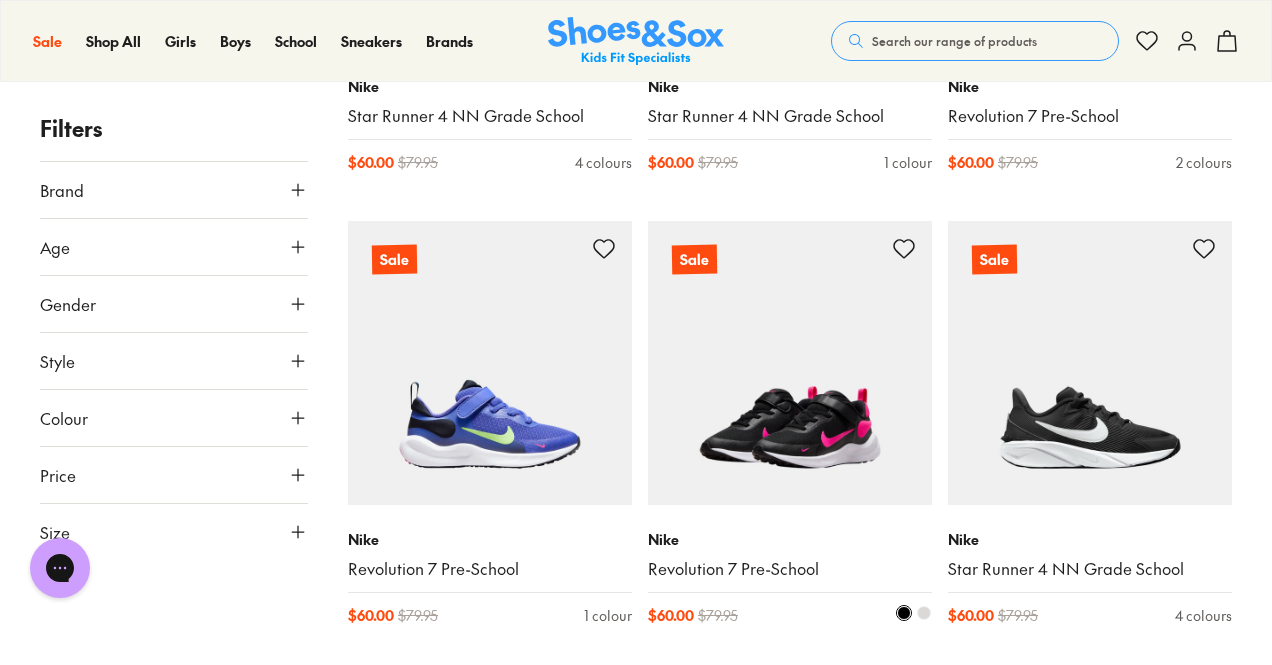click at bounding box center (790, 363) 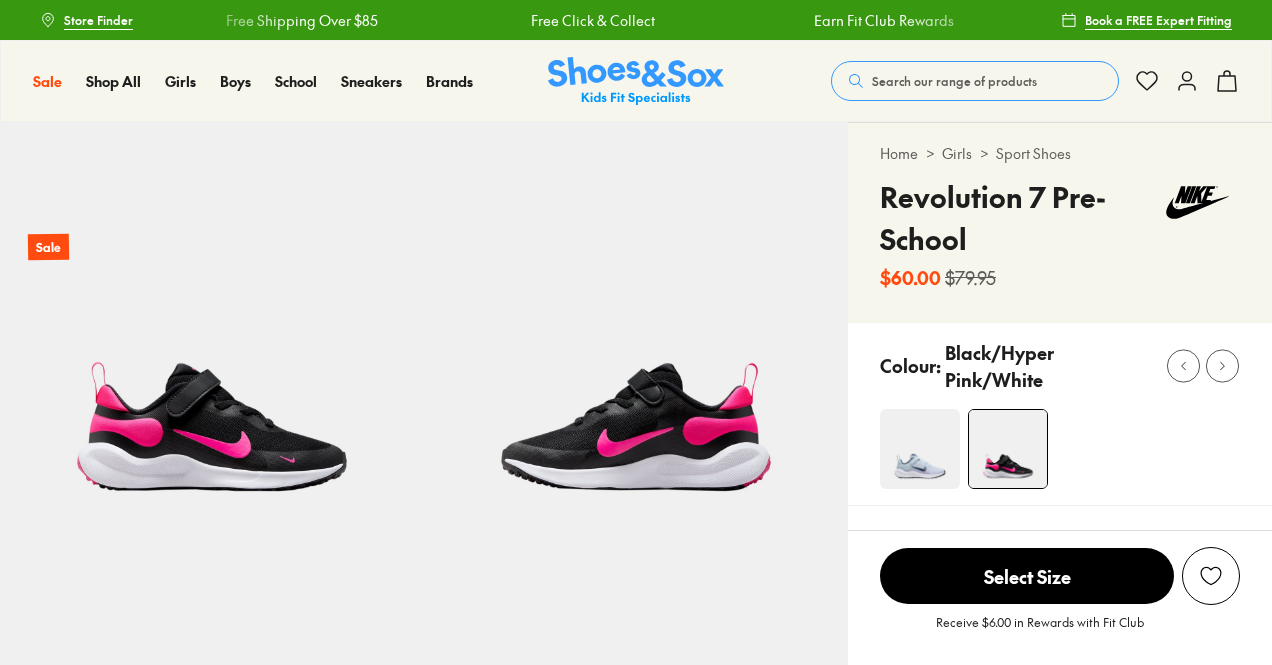 scroll, scrollTop: 131, scrollLeft: 0, axis: vertical 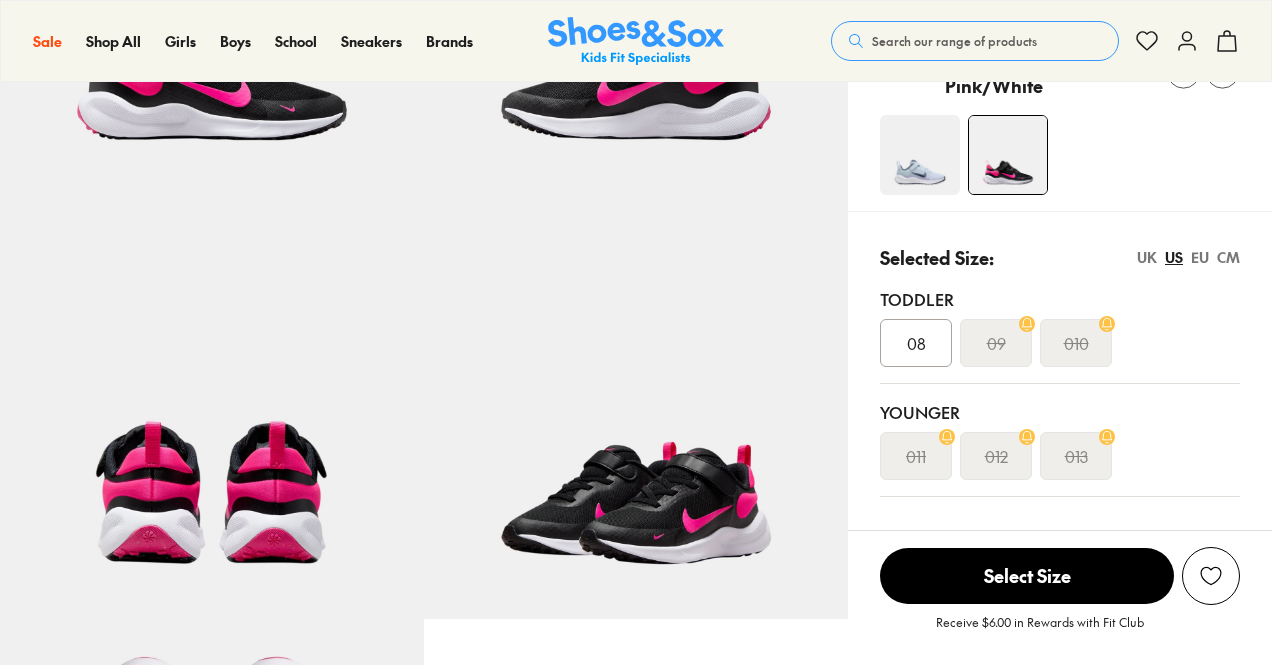 select on "*" 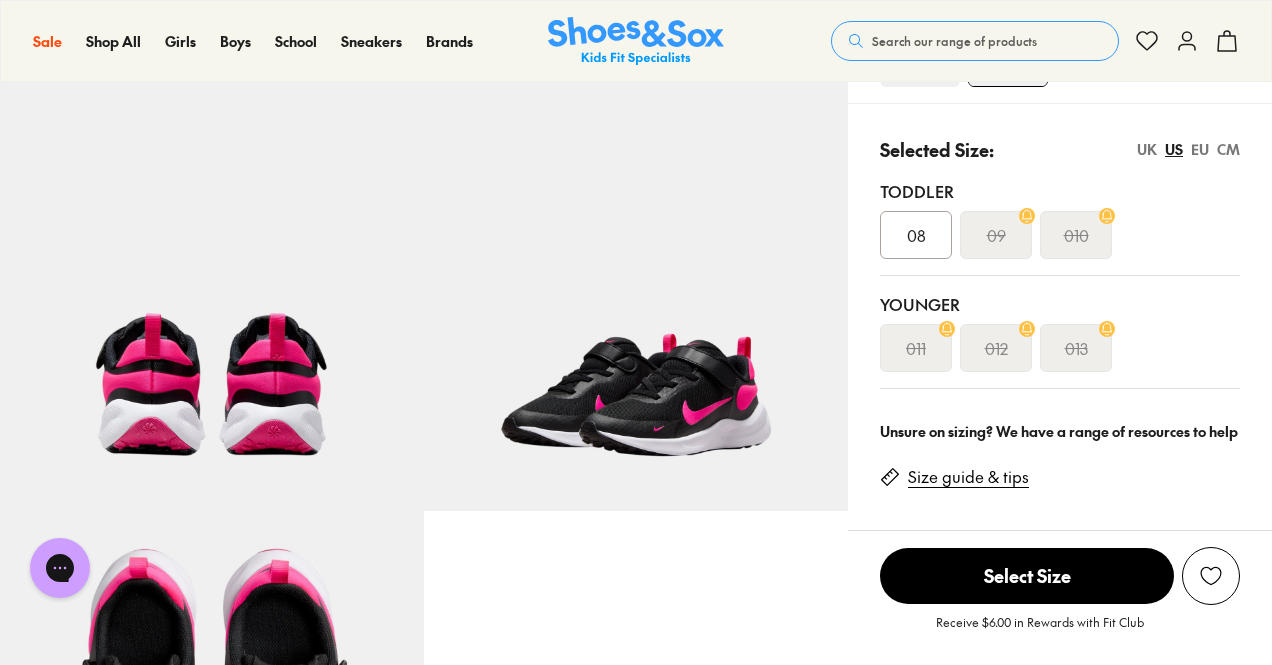 scroll, scrollTop: 459, scrollLeft: 0, axis: vertical 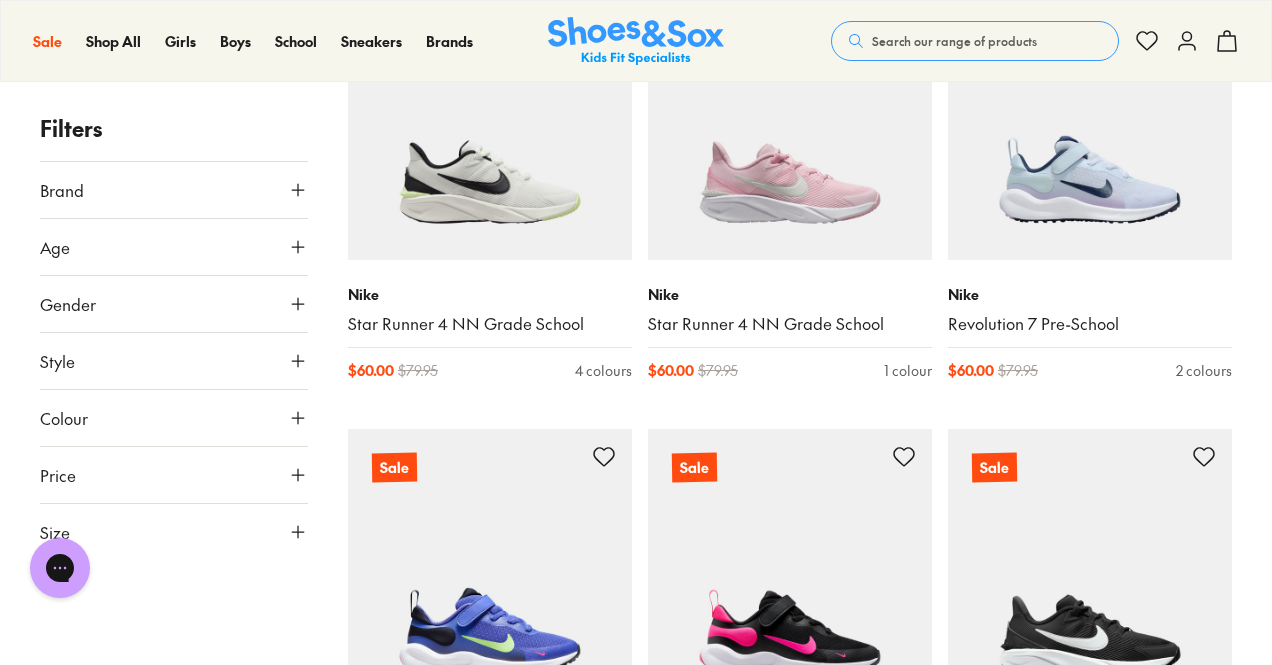 click on "Size" at bounding box center (174, 532) 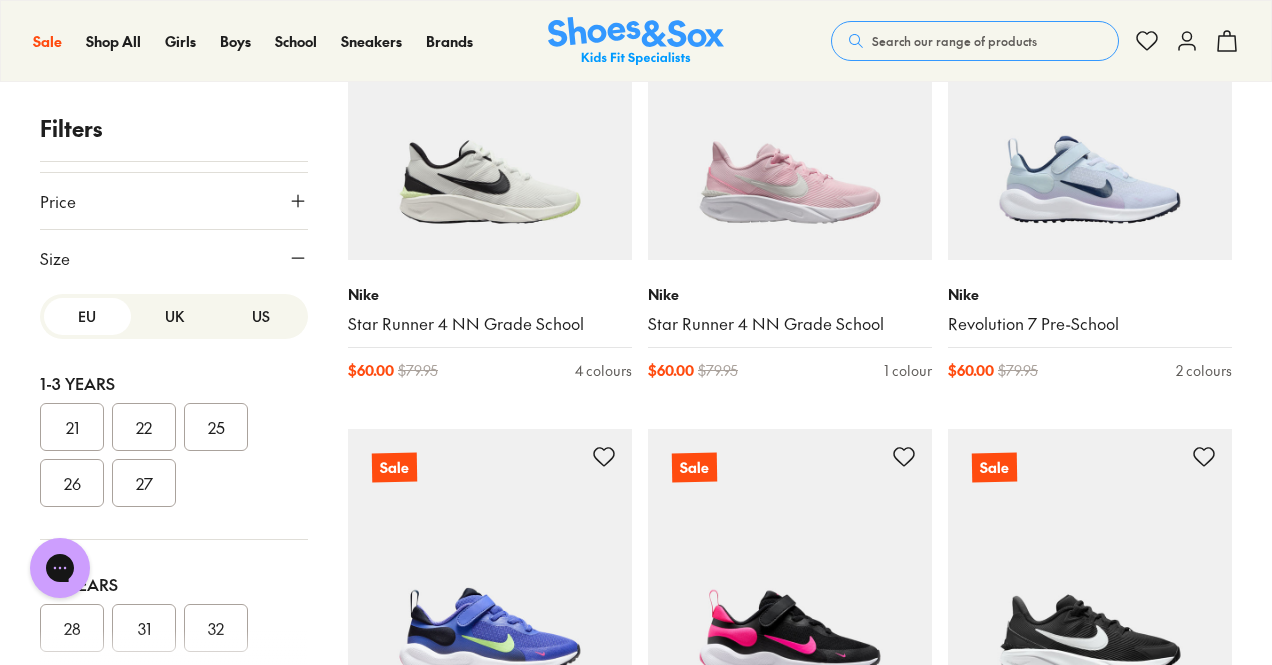 scroll, scrollTop: 279, scrollLeft: 0, axis: vertical 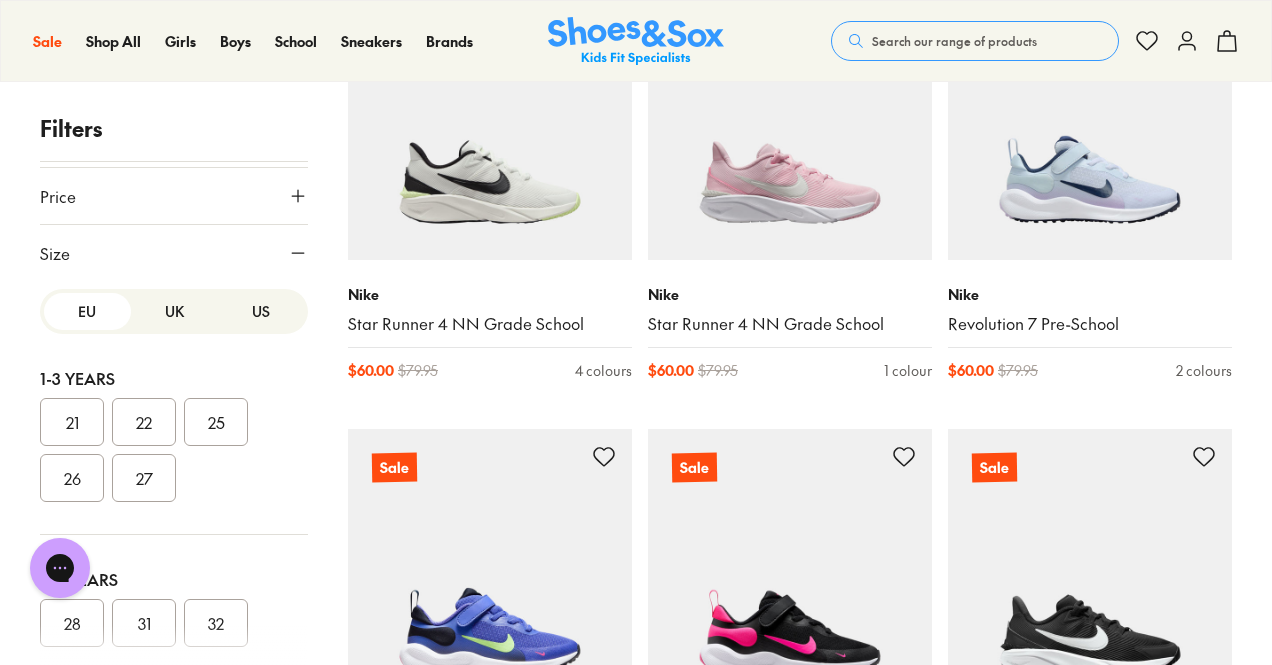 click on "US" at bounding box center [260, 311] 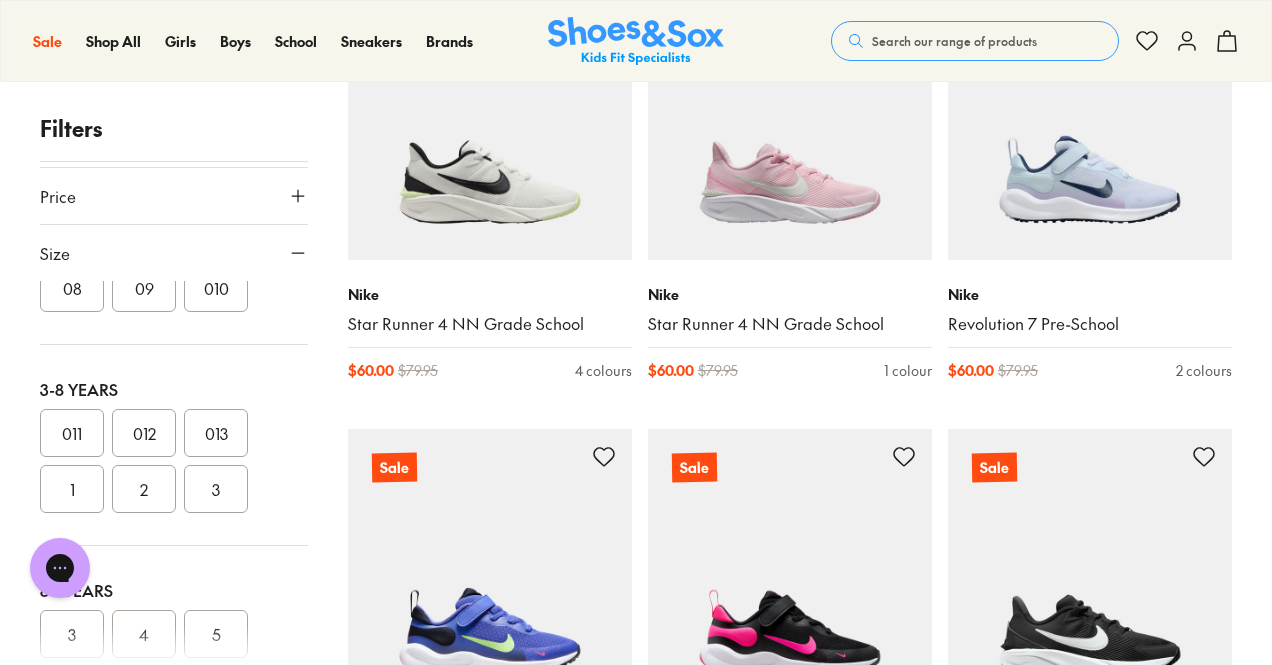 scroll, scrollTop: 336, scrollLeft: 0, axis: vertical 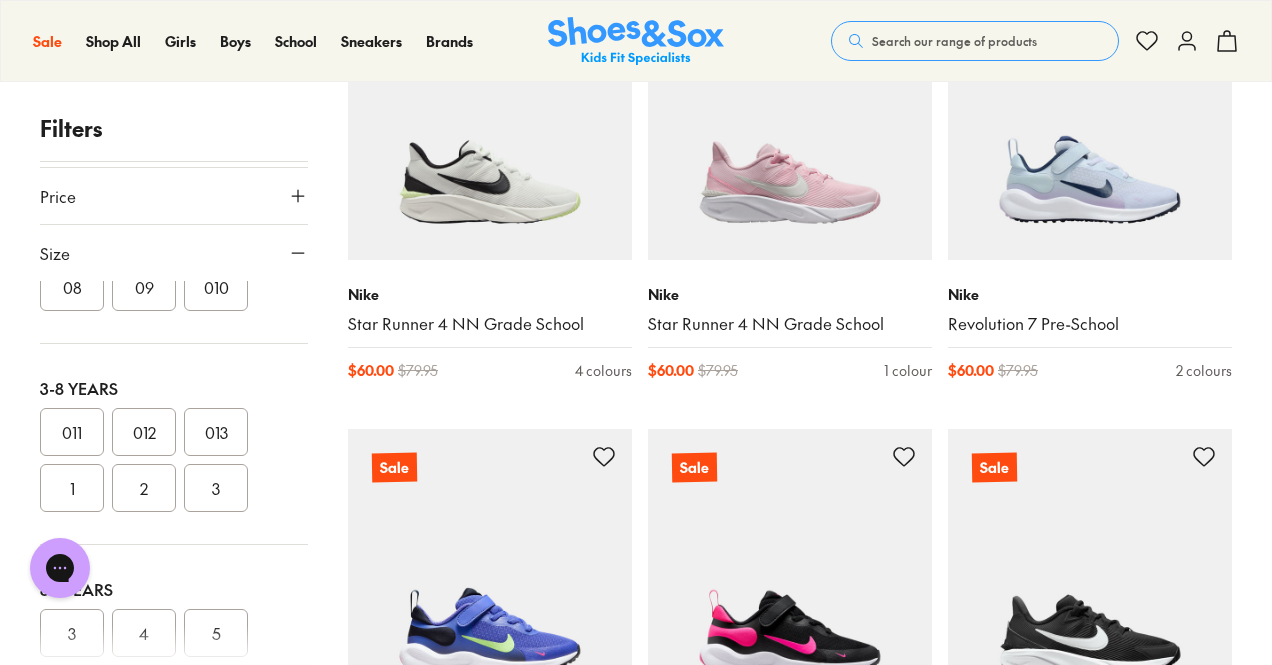 click on "012" at bounding box center (144, 432) 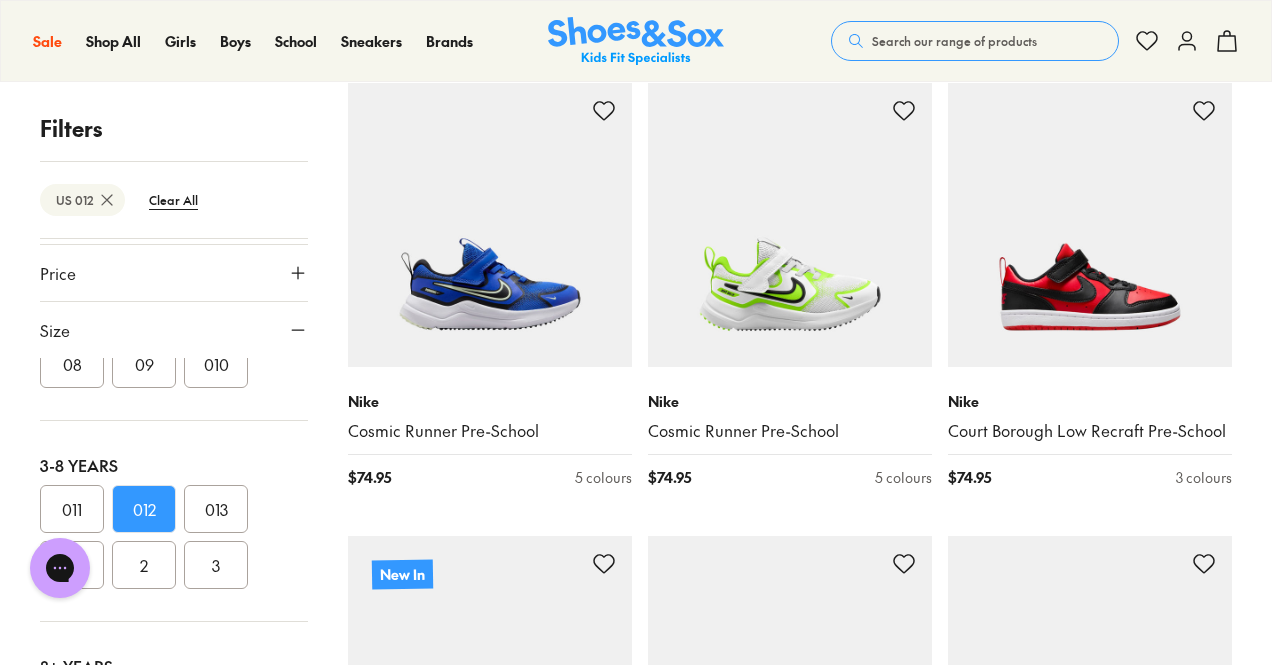 scroll, scrollTop: 4012, scrollLeft: 0, axis: vertical 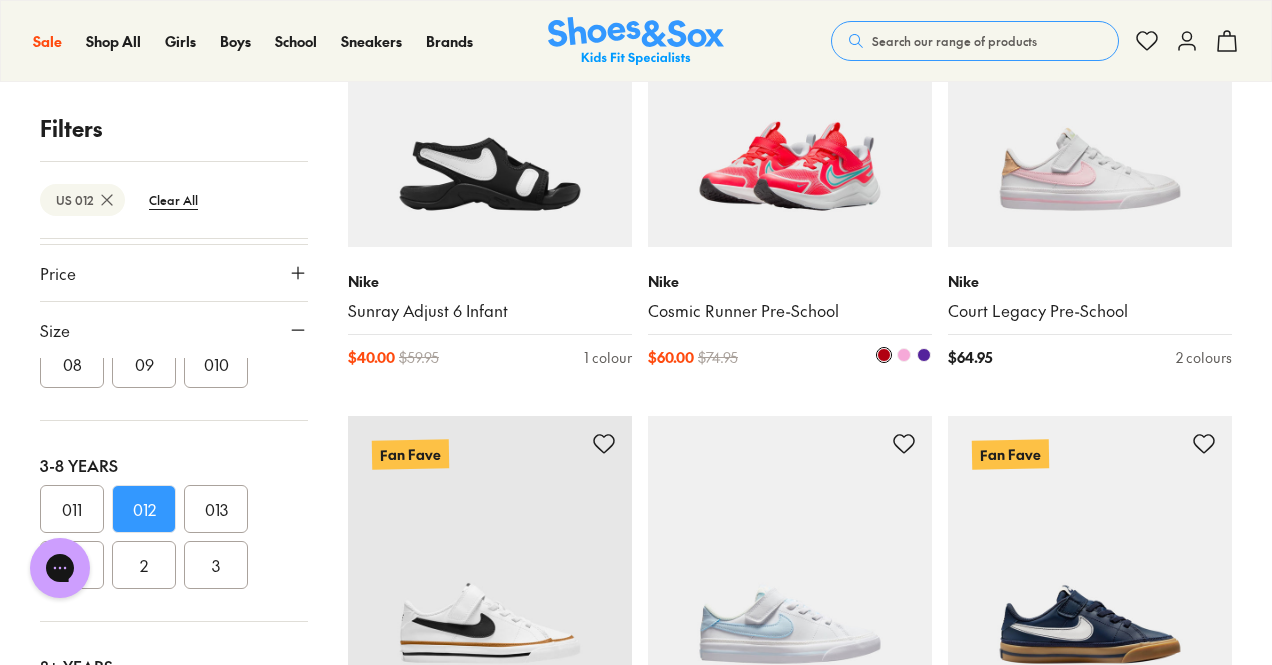 click at bounding box center [790, 105] 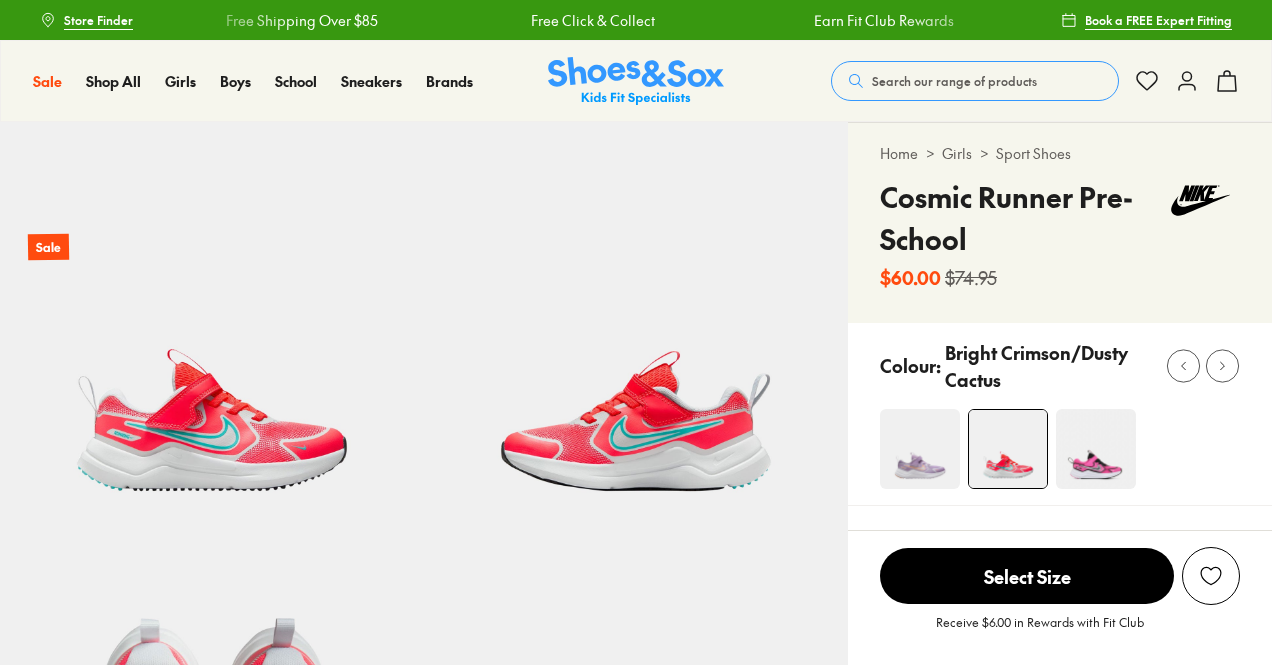 scroll, scrollTop: 0, scrollLeft: 0, axis: both 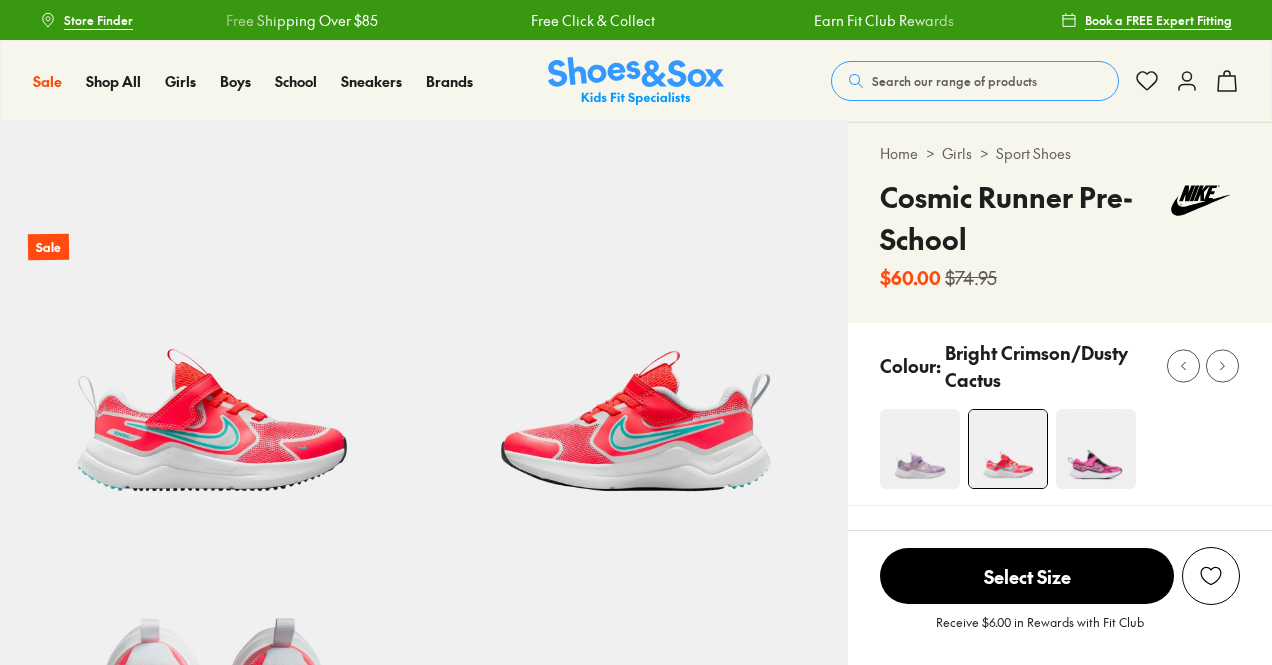 select on "*" 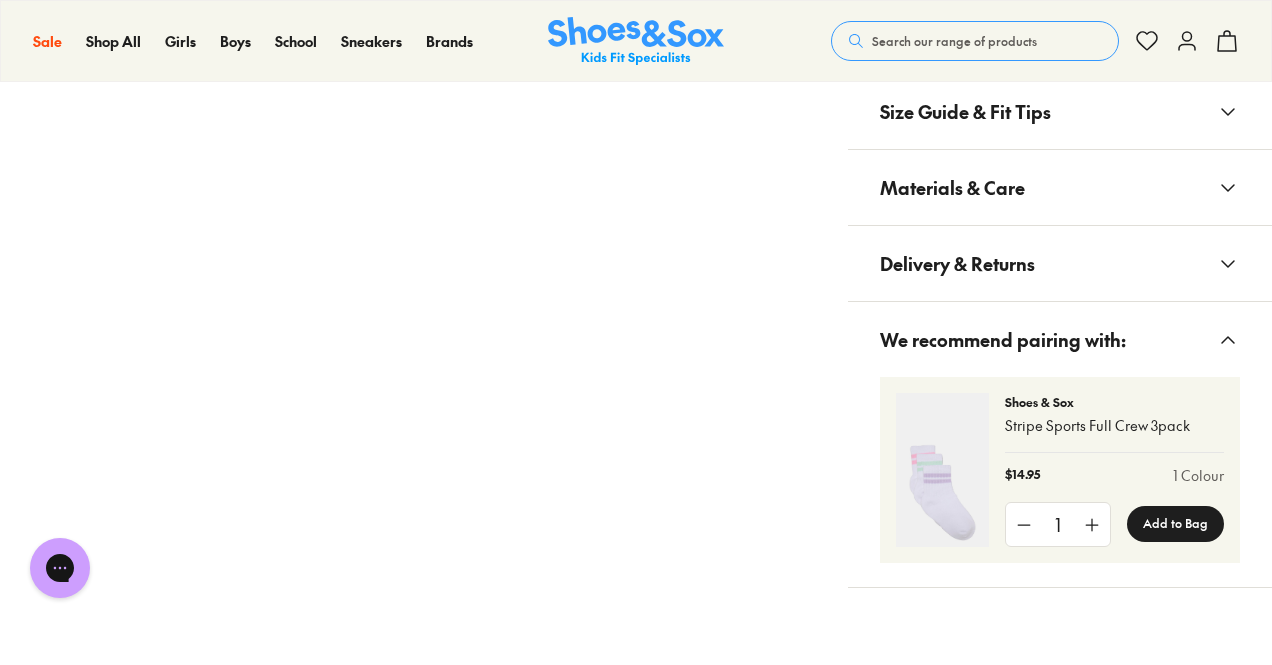 scroll, scrollTop: 1415, scrollLeft: 0, axis: vertical 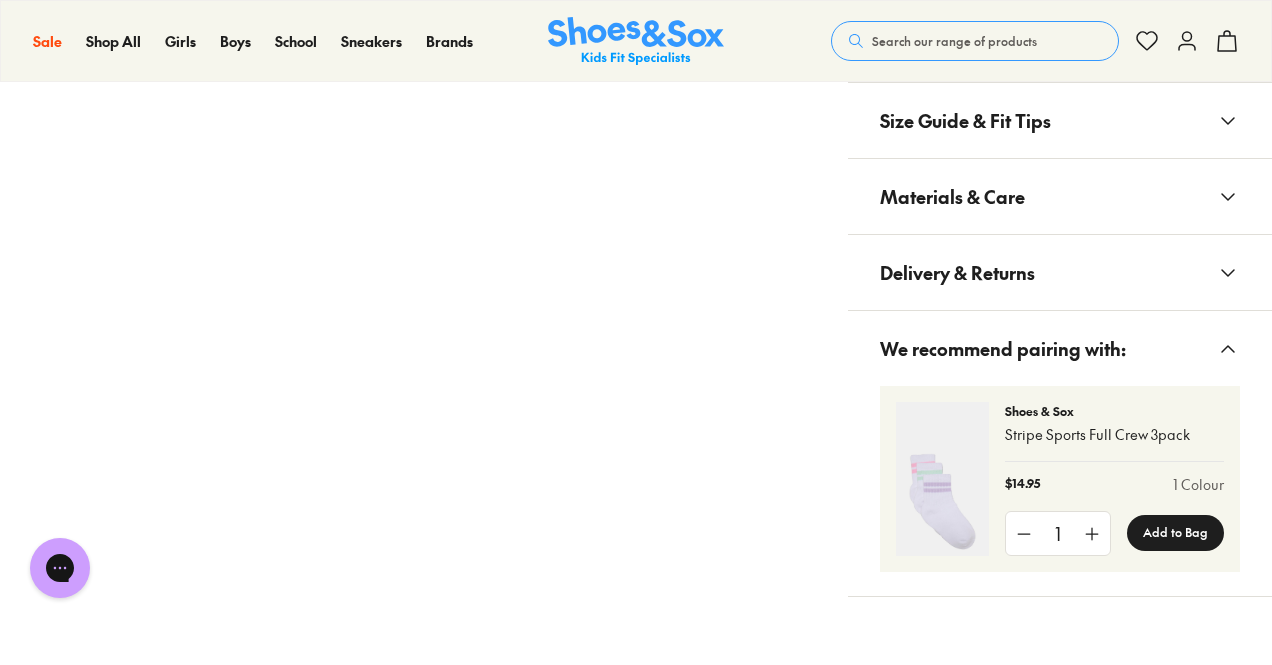 click on "Materials & Care" at bounding box center [952, 196] 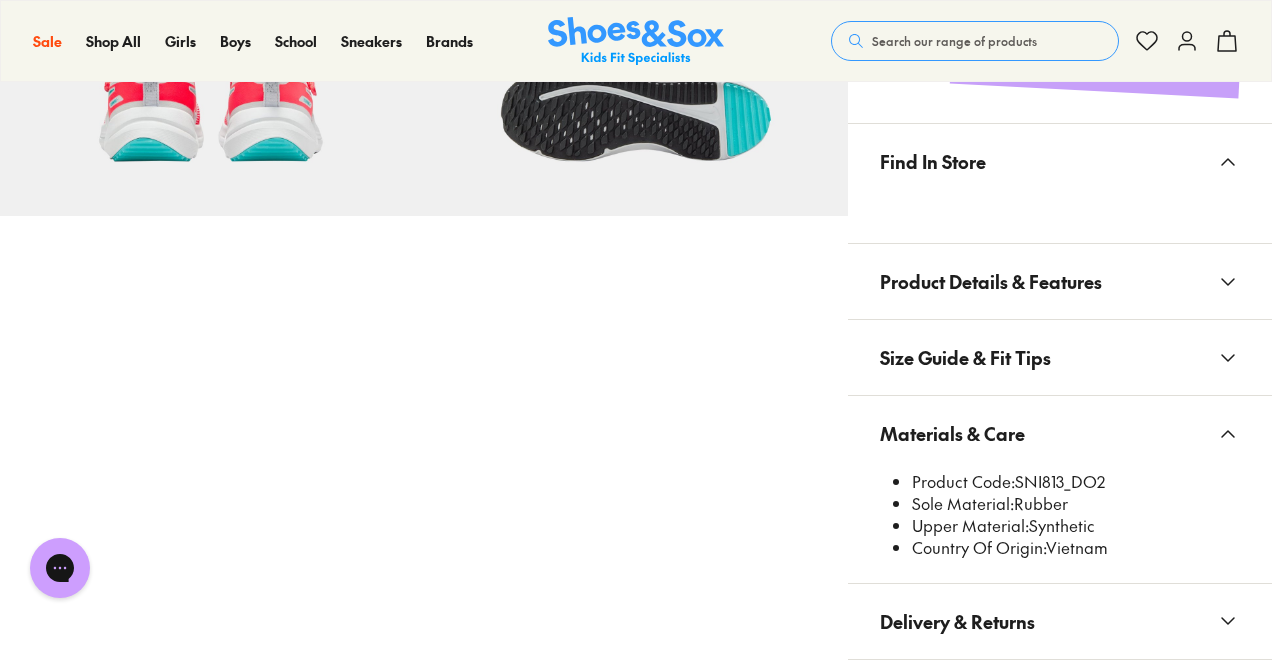 scroll, scrollTop: 1174, scrollLeft: 0, axis: vertical 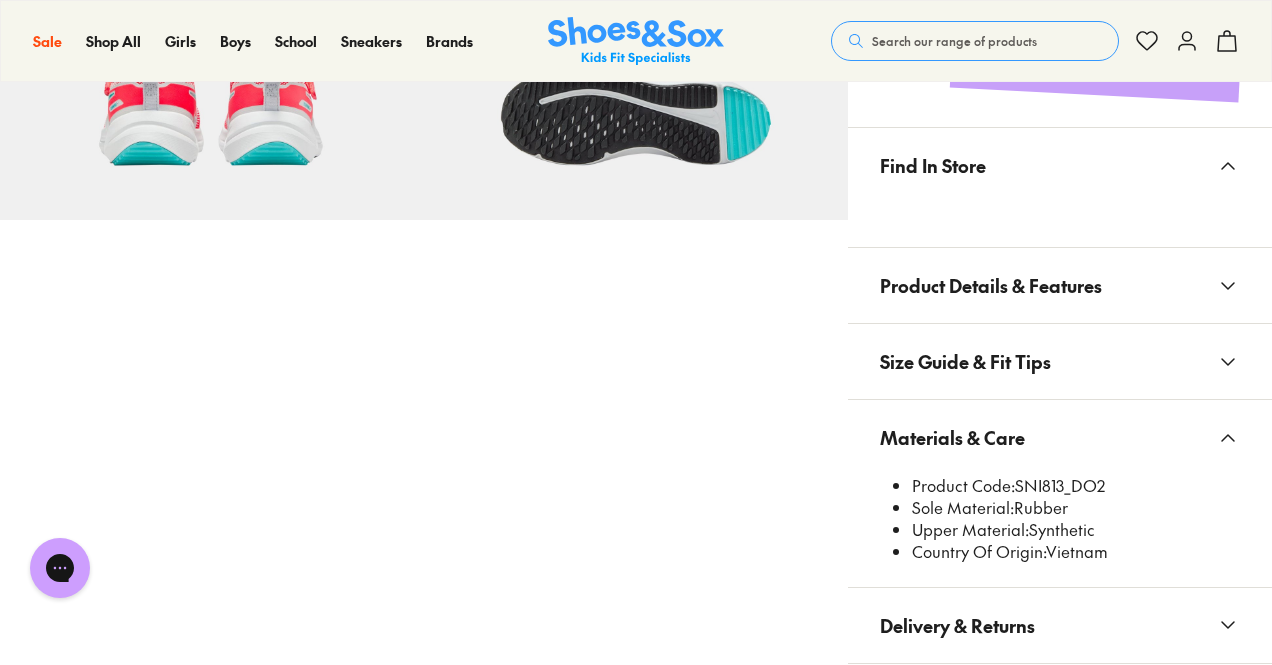 click on "Product Details & Features" at bounding box center (991, 285) 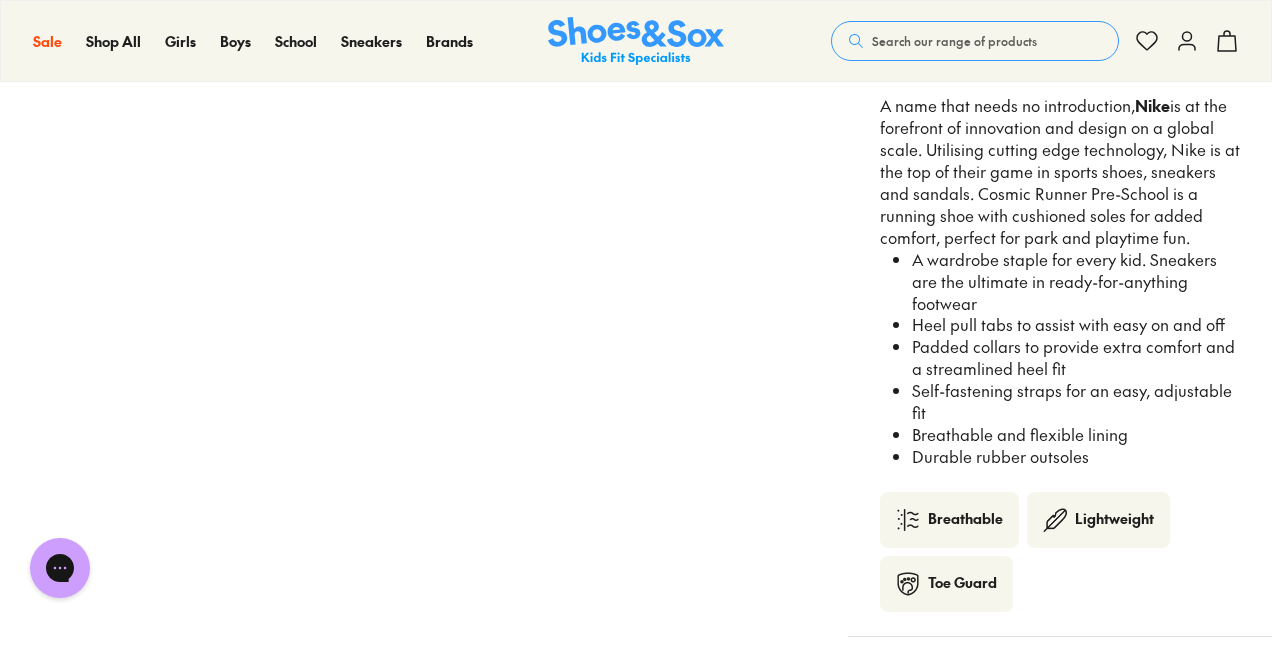 scroll, scrollTop: 1405, scrollLeft: 0, axis: vertical 